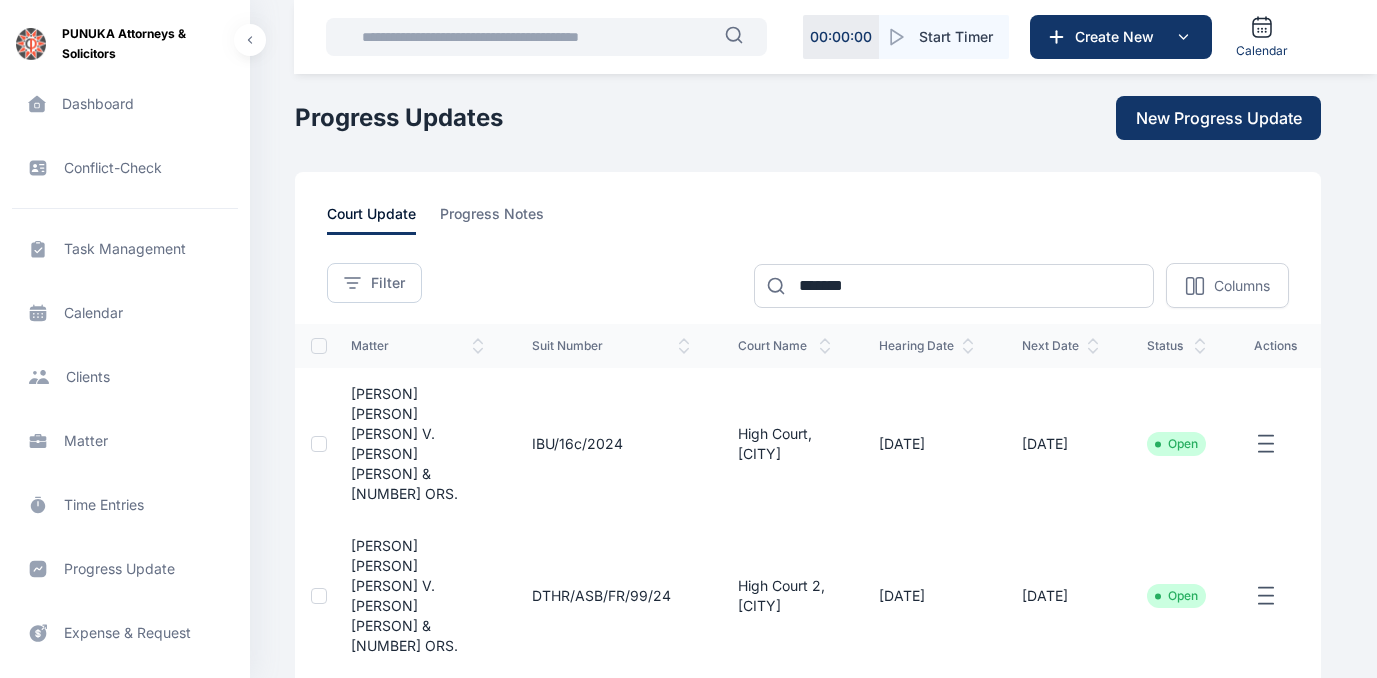 scroll, scrollTop: 0, scrollLeft: 0, axis: both 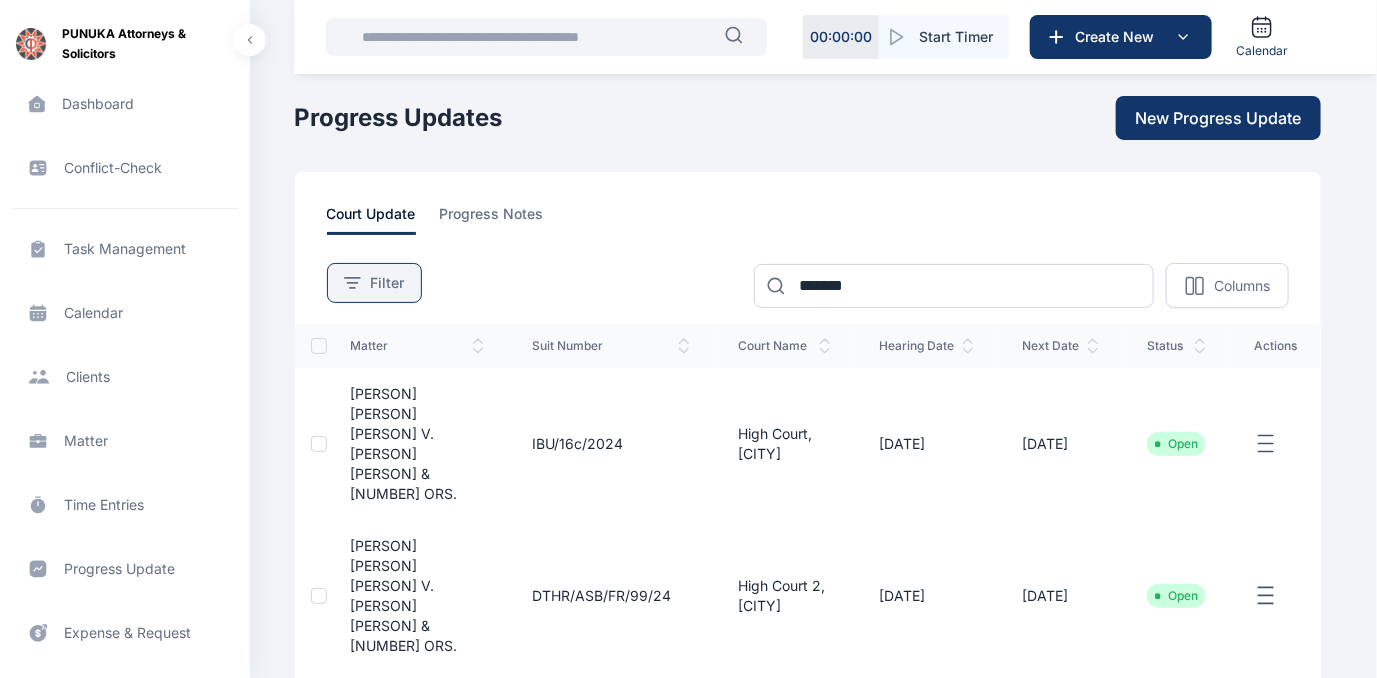 click on "Filter" at bounding box center (388, 283) 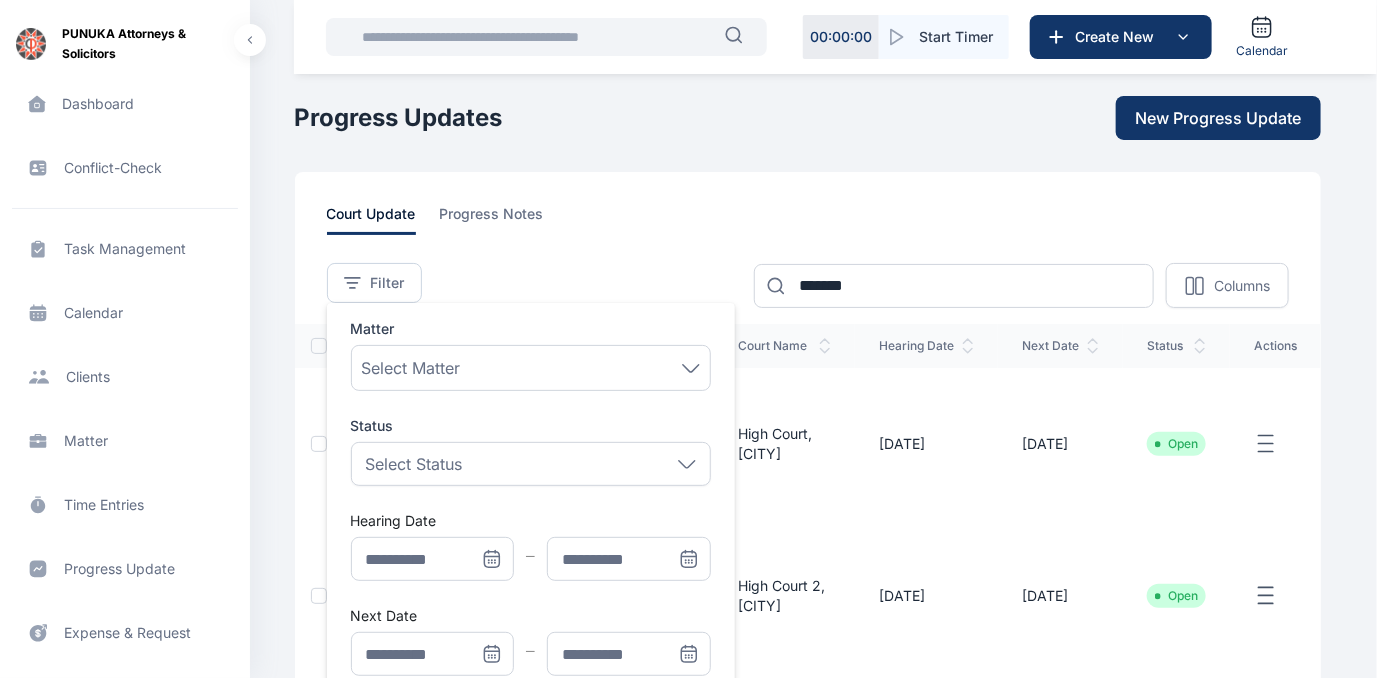 click at bounding box center (492, 559) 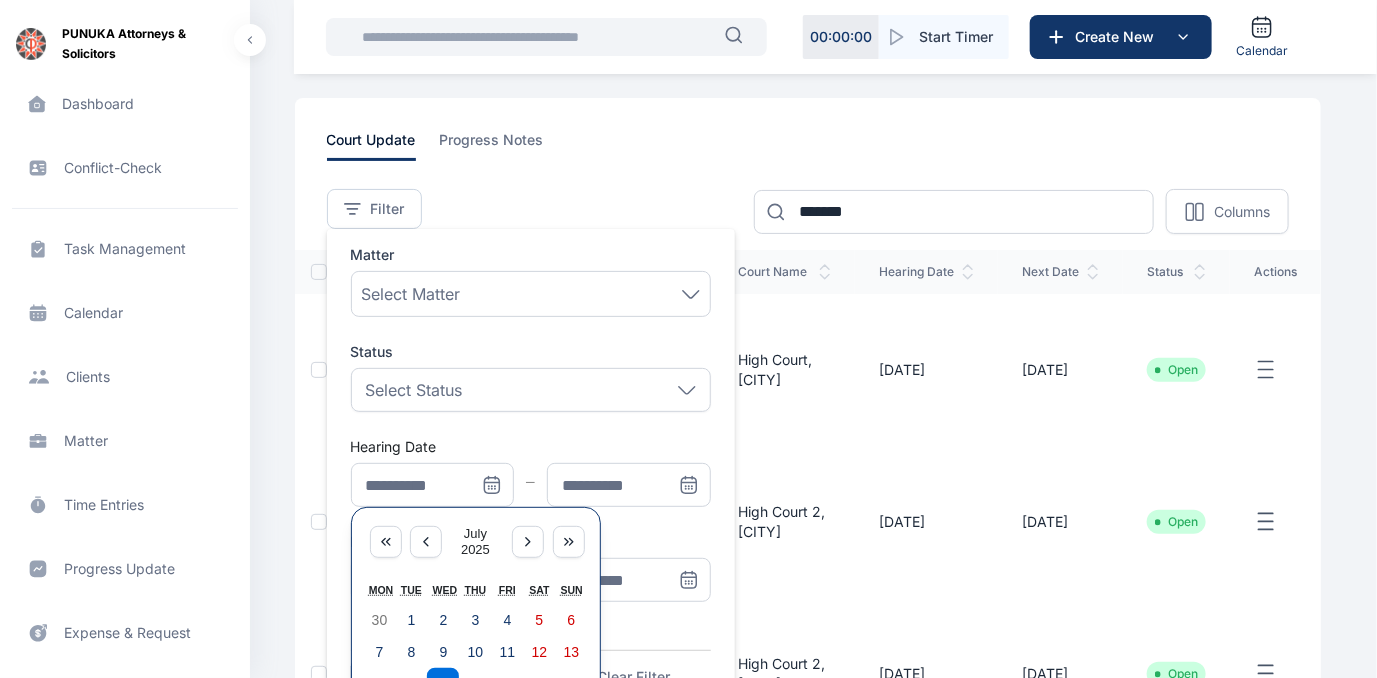 scroll, scrollTop: 272, scrollLeft: 0, axis: vertical 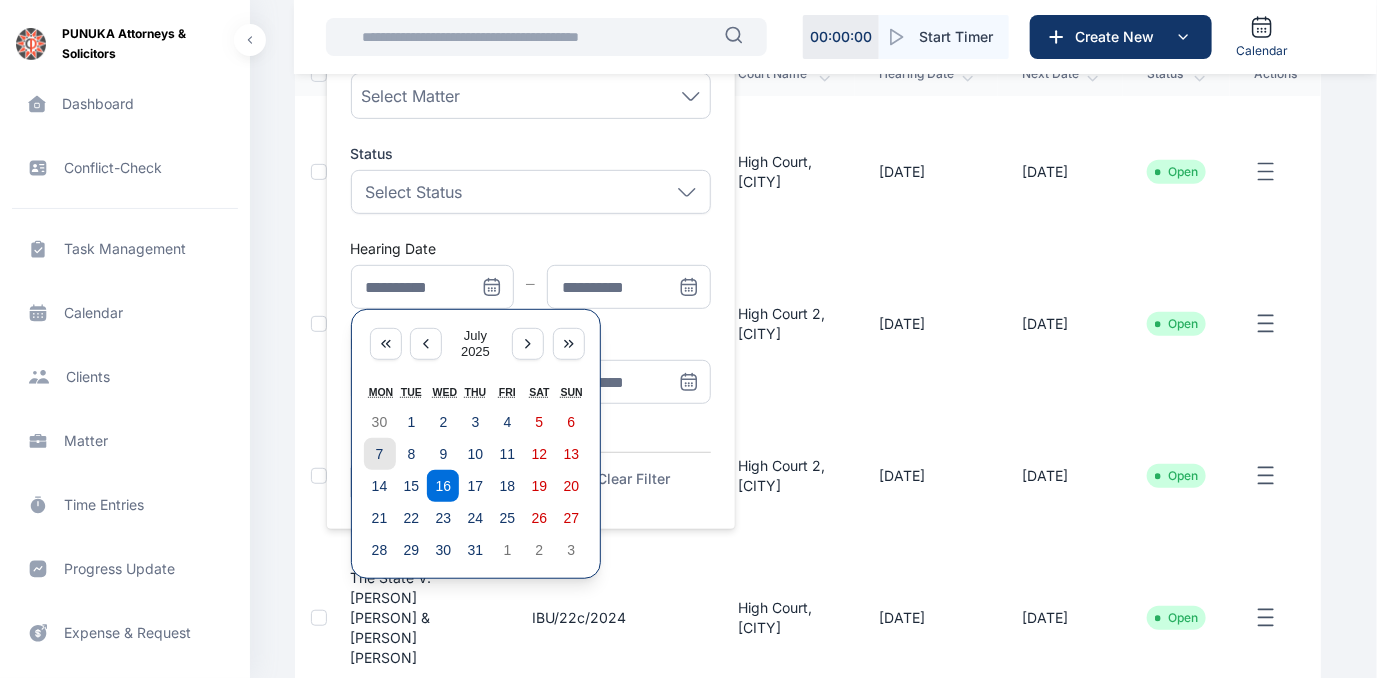 click on "7" at bounding box center (380, 454) 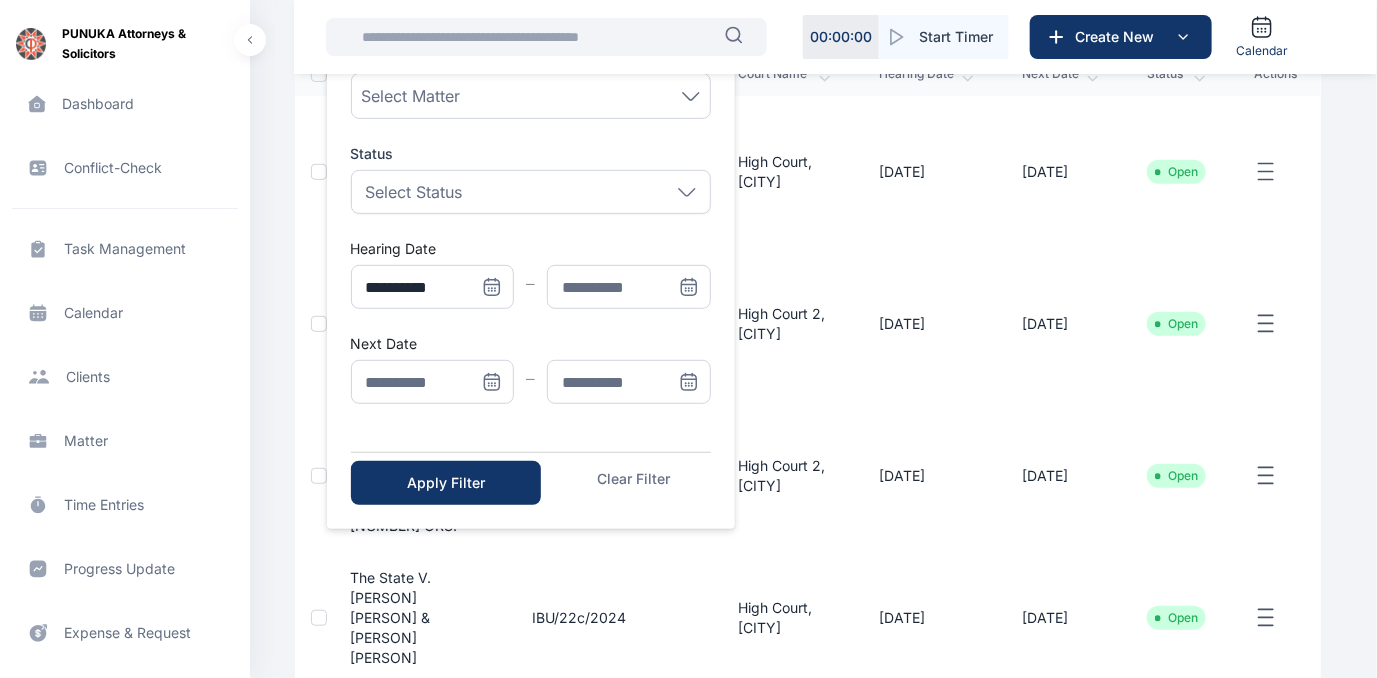 click 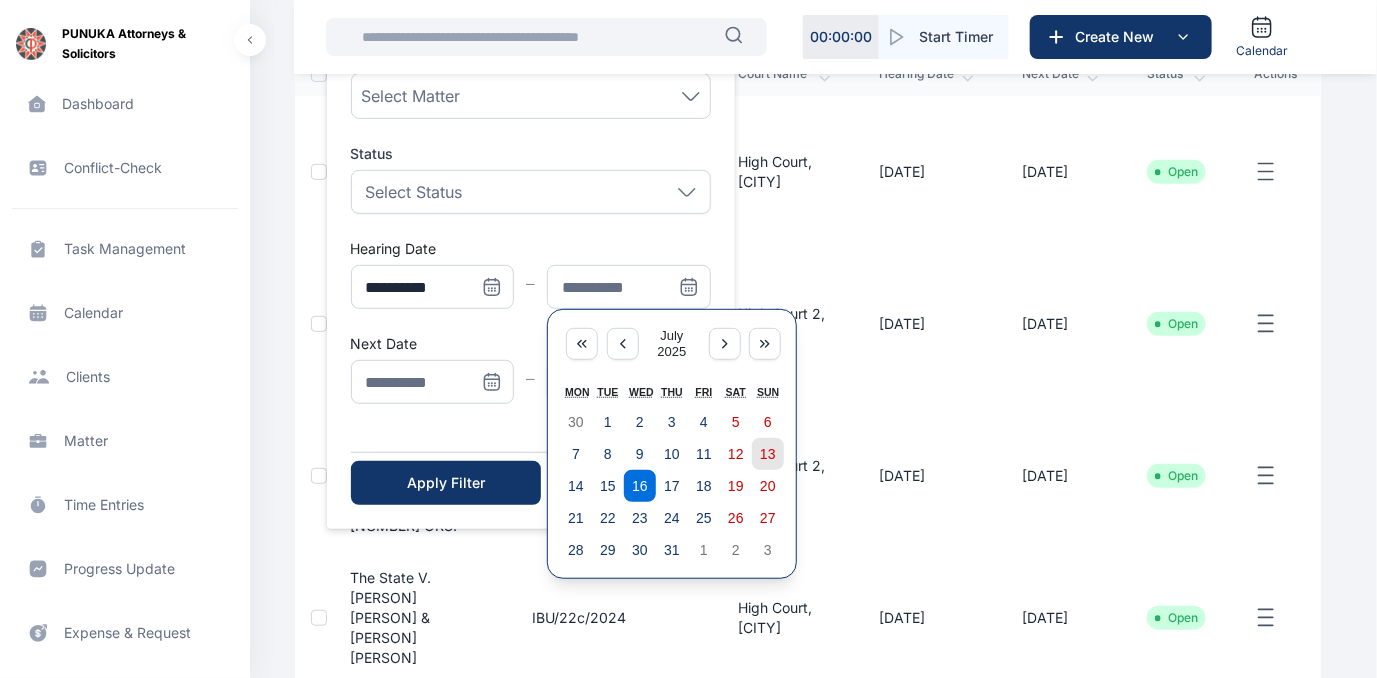click on "13" at bounding box center [768, 454] 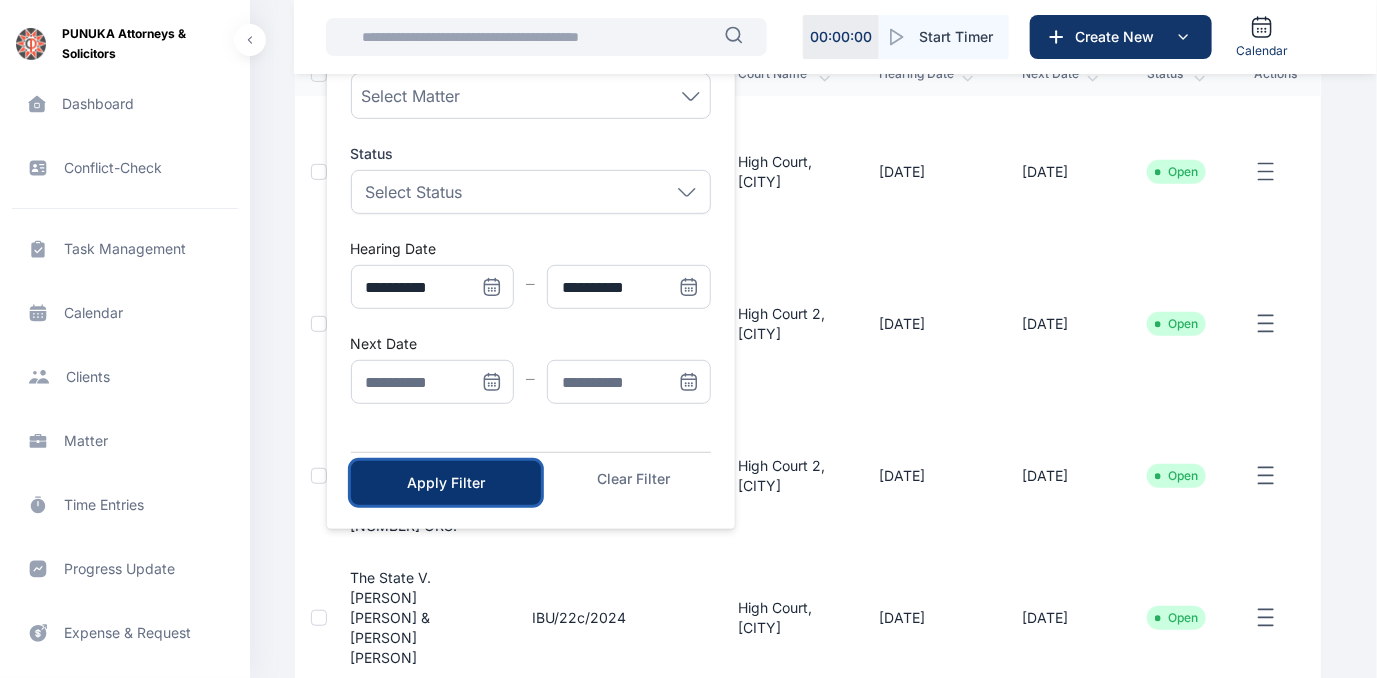 click on "Apply Filter" at bounding box center [446, 483] 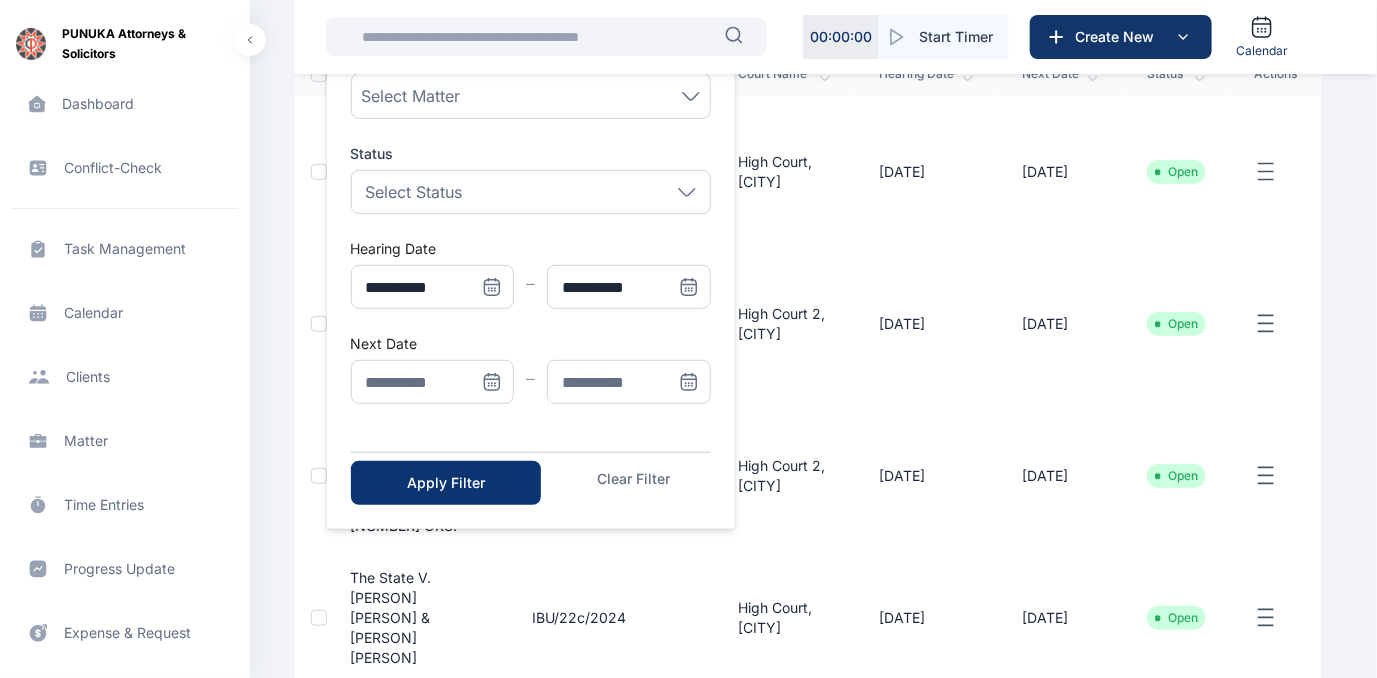 scroll, scrollTop: 0, scrollLeft: 0, axis: both 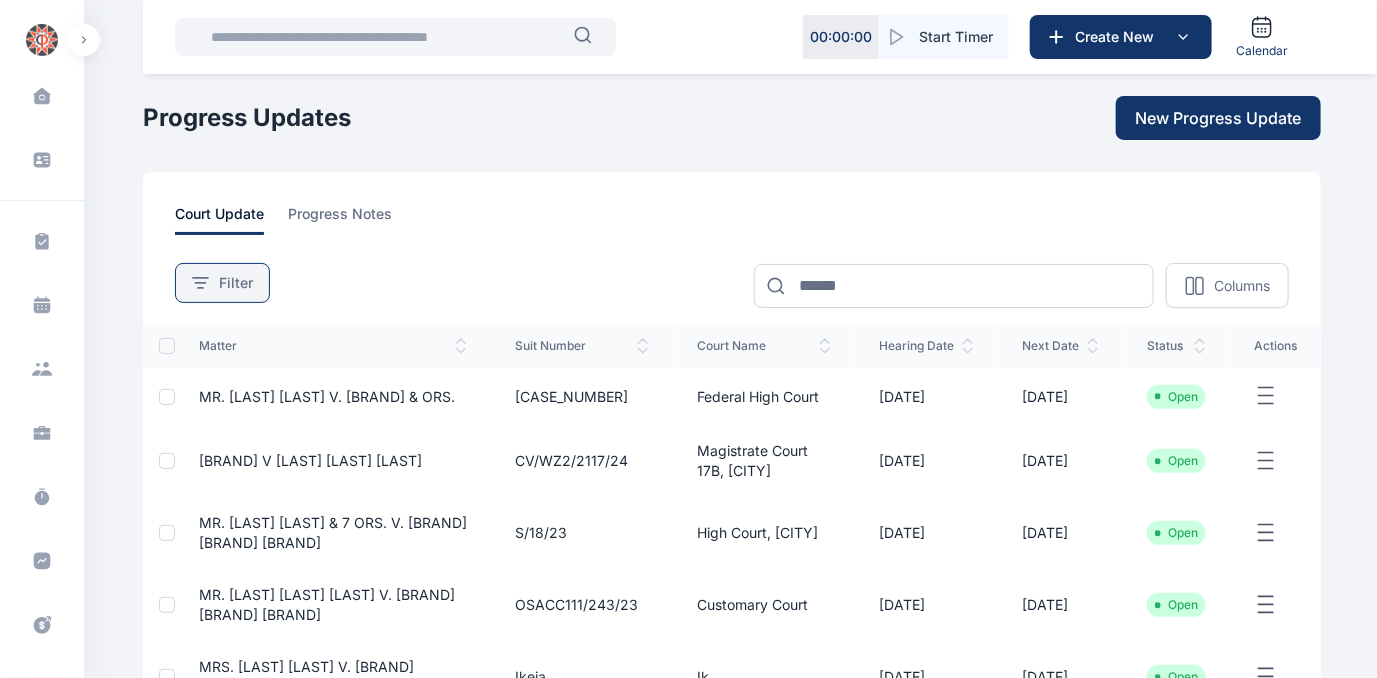click on "Filter" at bounding box center [236, 283] 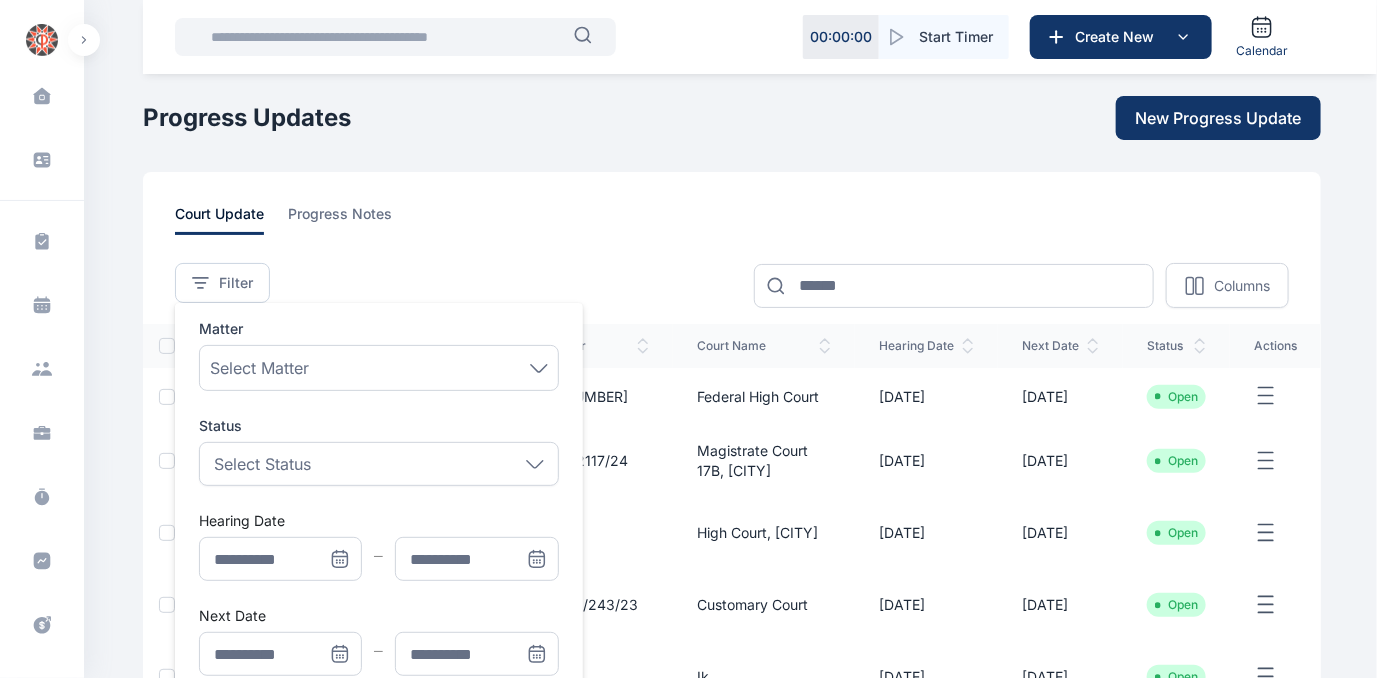 click 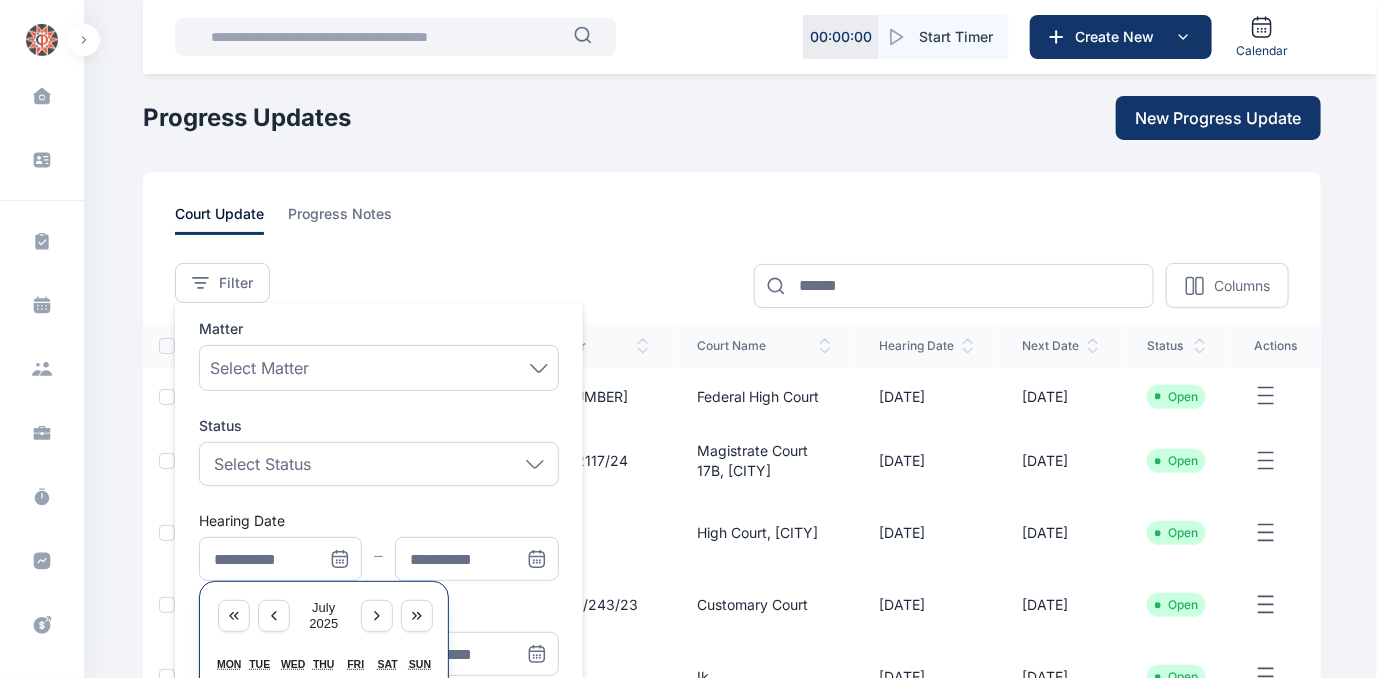 scroll, scrollTop: 90, scrollLeft: 0, axis: vertical 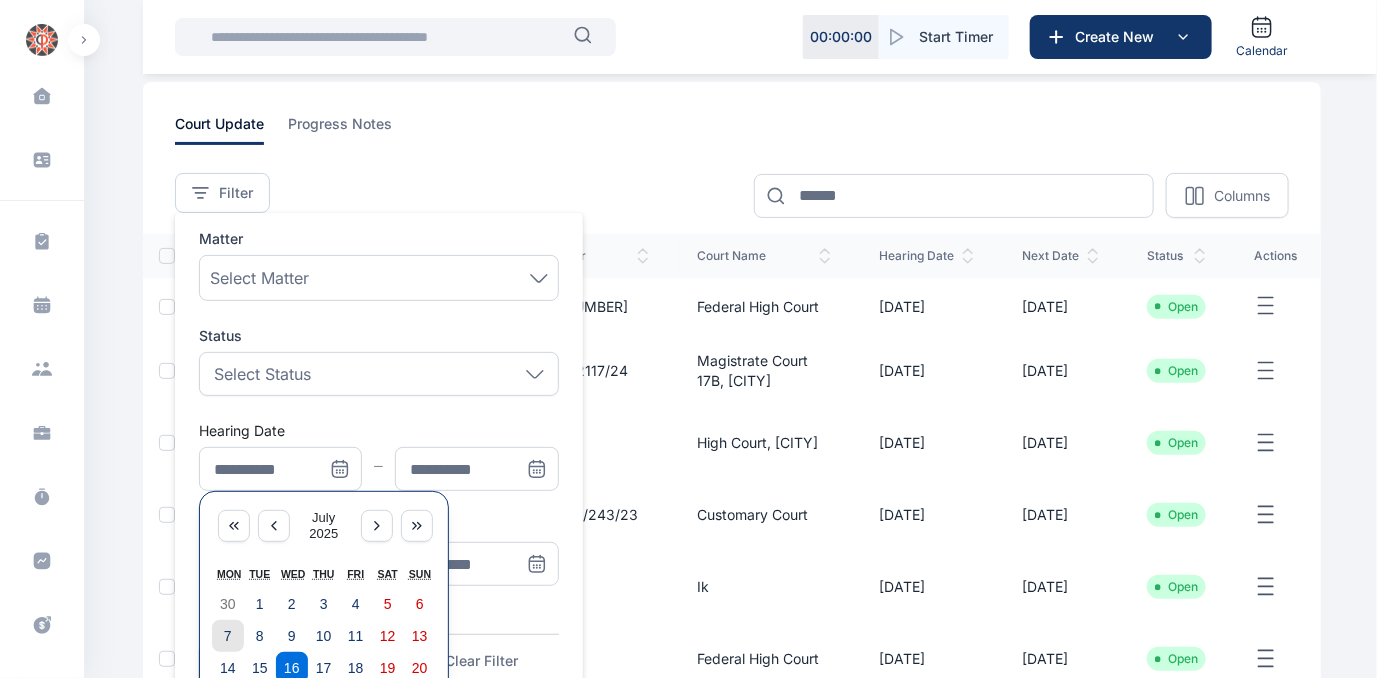 click on "7" at bounding box center (228, 636) 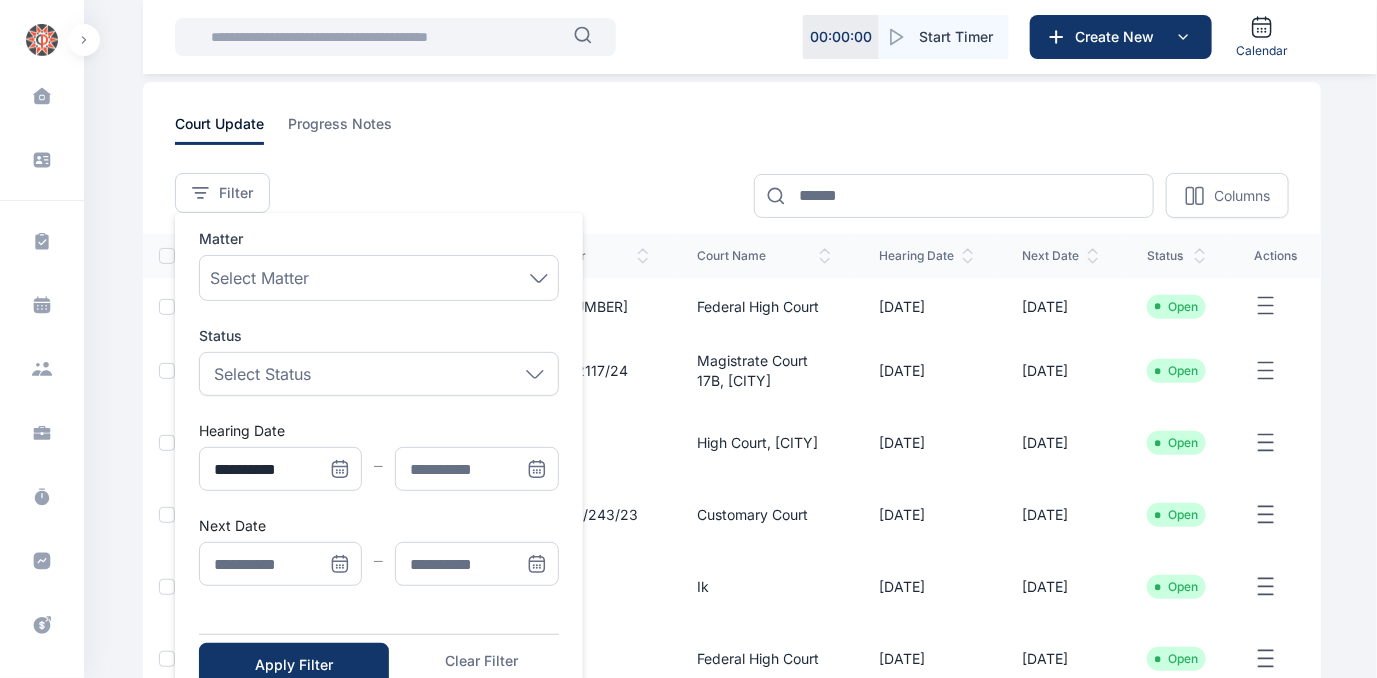 click 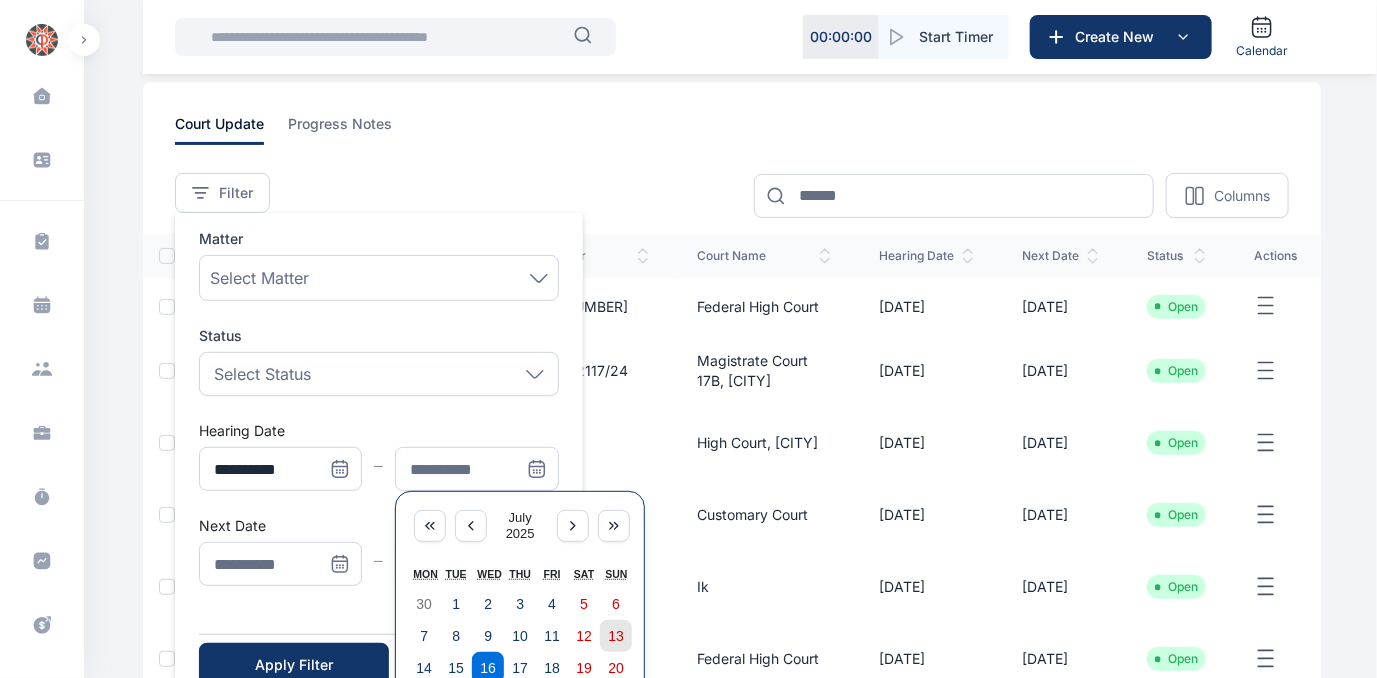click on "13" at bounding box center (616, 636) 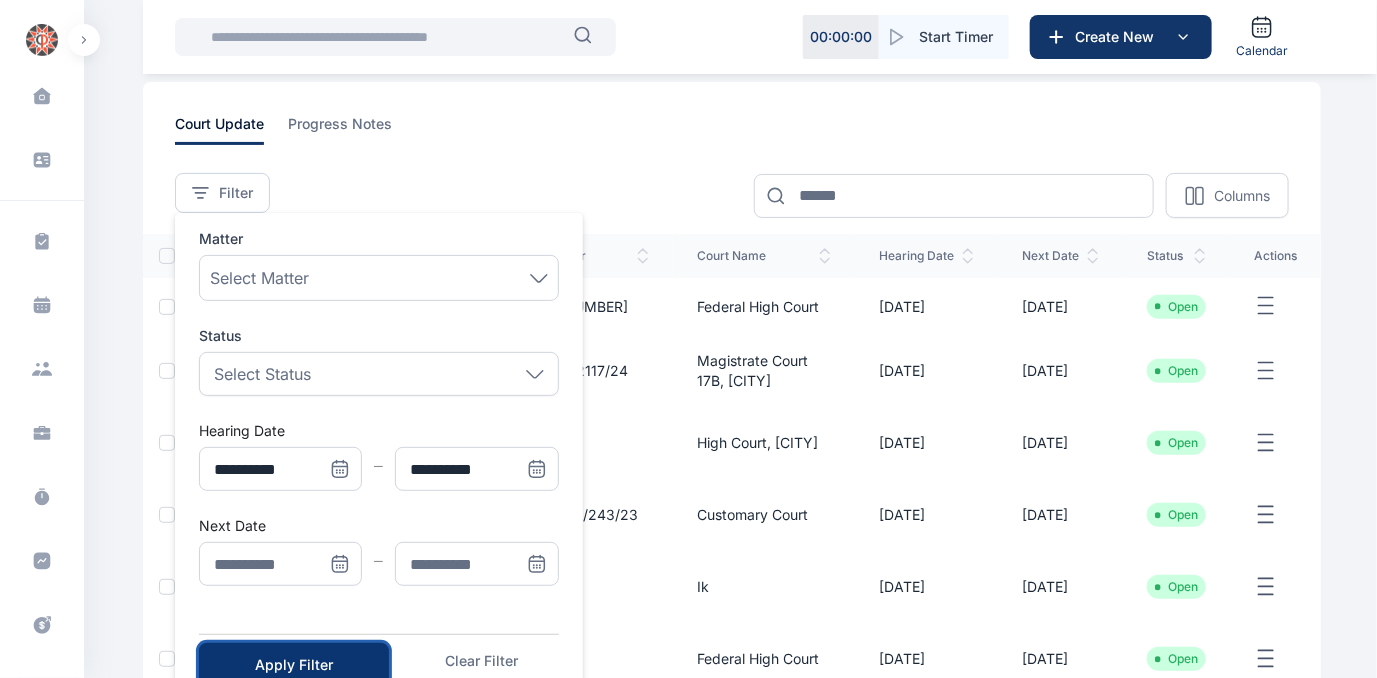 click on "Apply Filter" at bounding box center (294, 665) 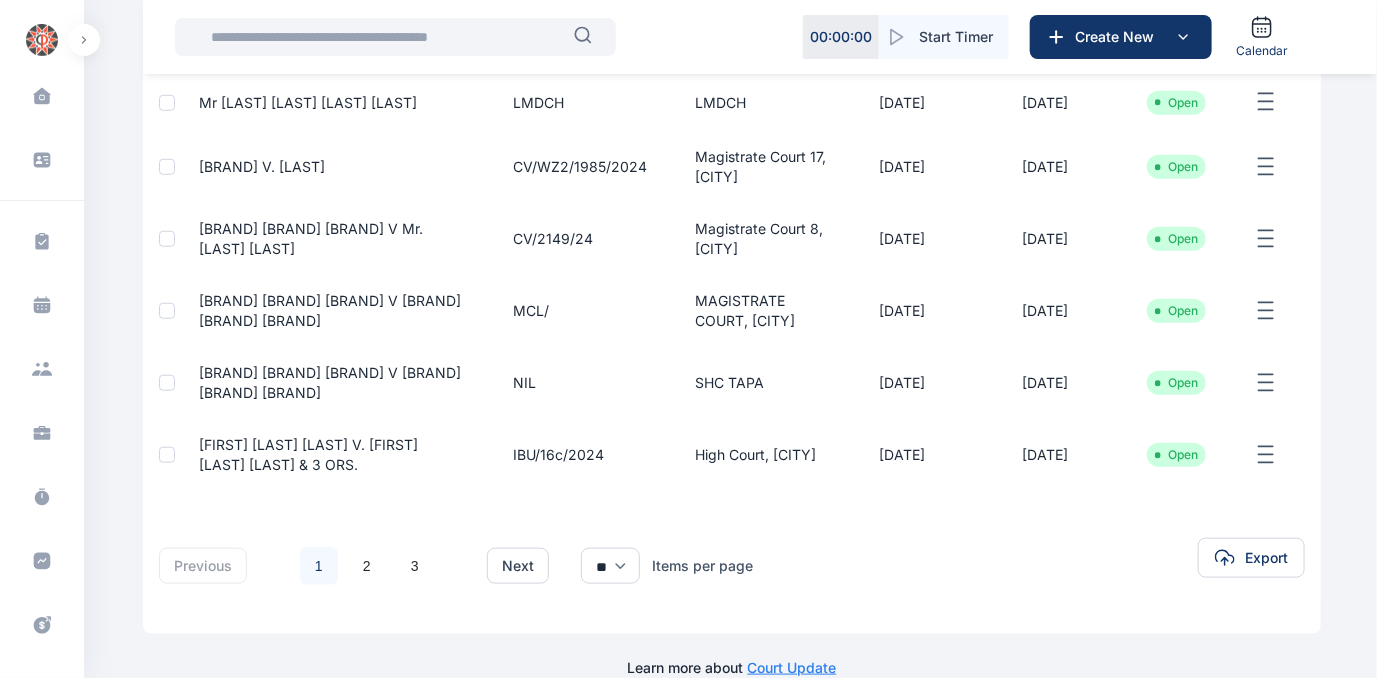scroll, scrollTop: 598, scrollLeft: 0, axis: vertical 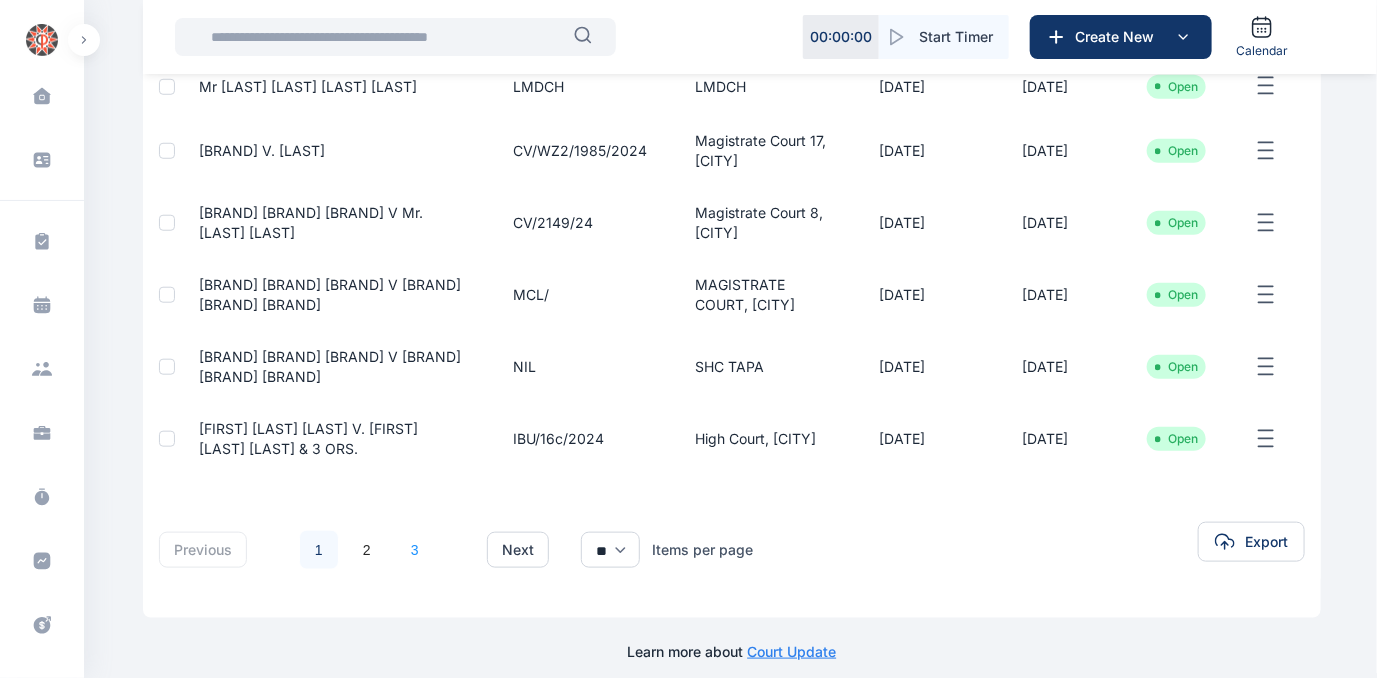 click on "3" at bounding box center [415, 550] 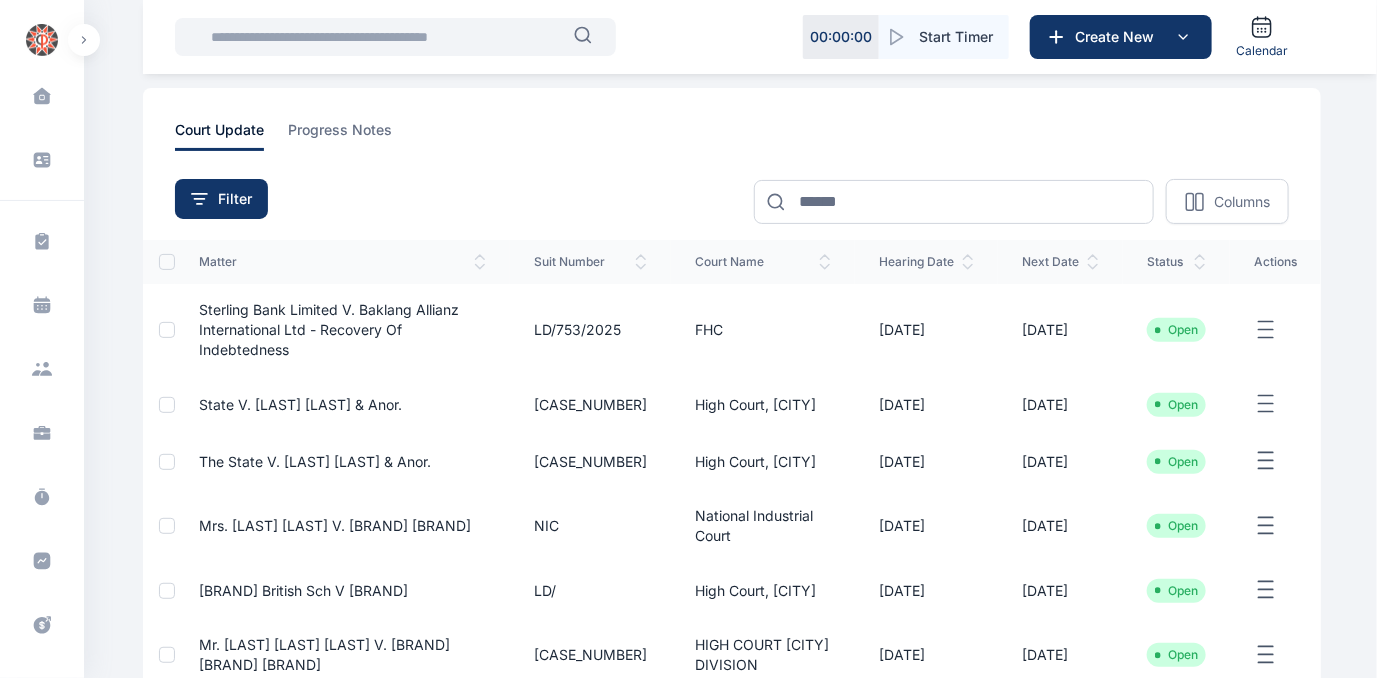 scroll, scrollTop: 3, scrollLeft: 0, axis: vertical 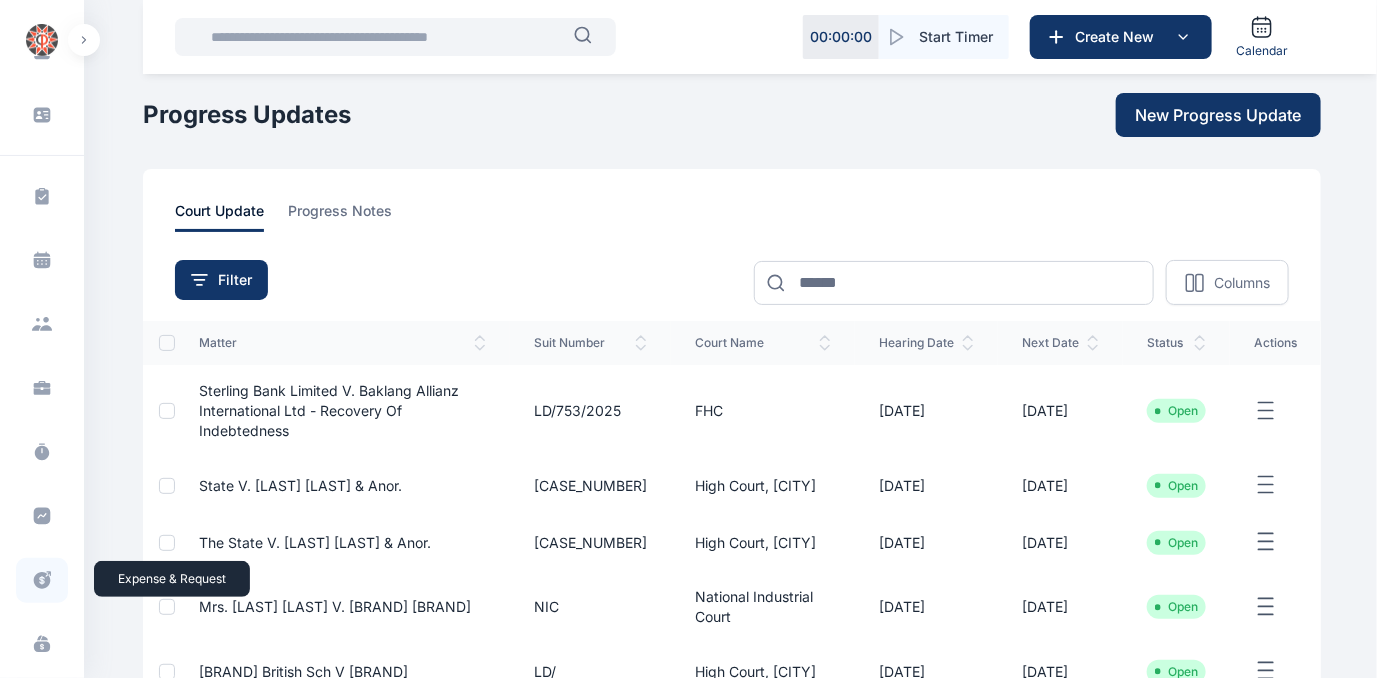 click 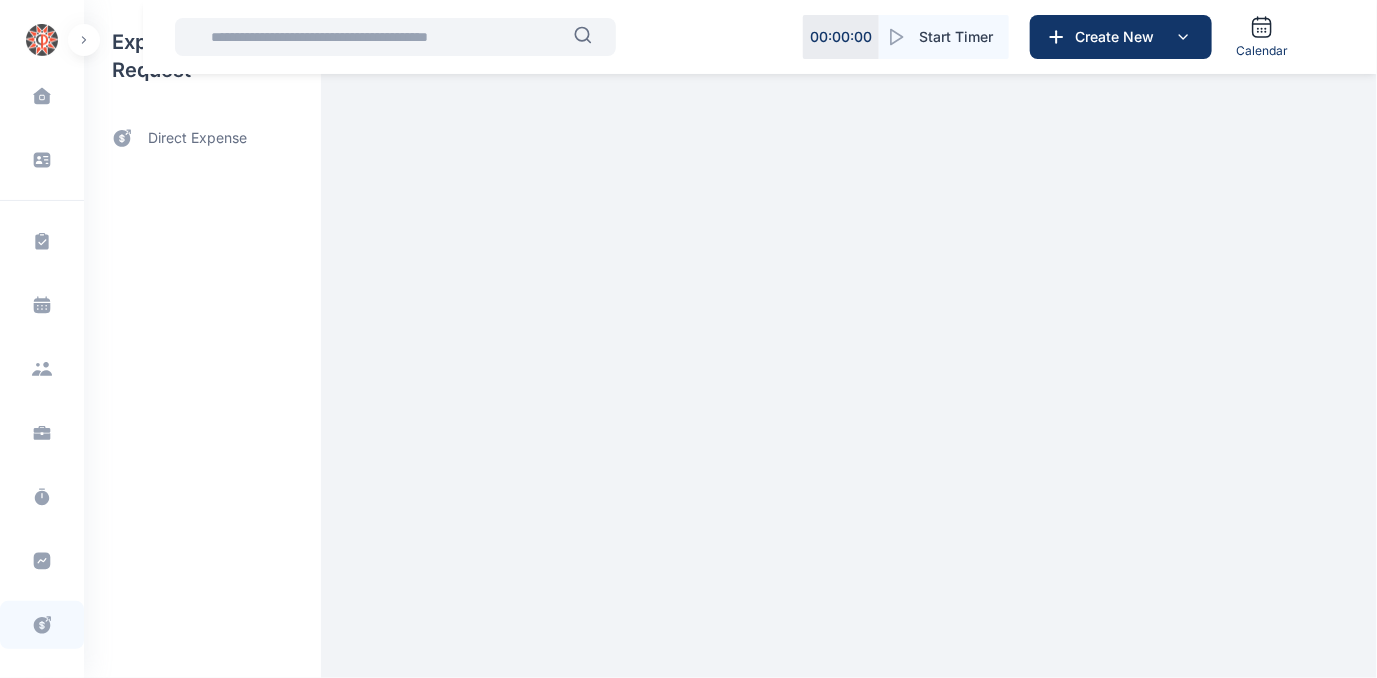 scroll, scrollTop: 0, scrollLeft: 0, axis: both 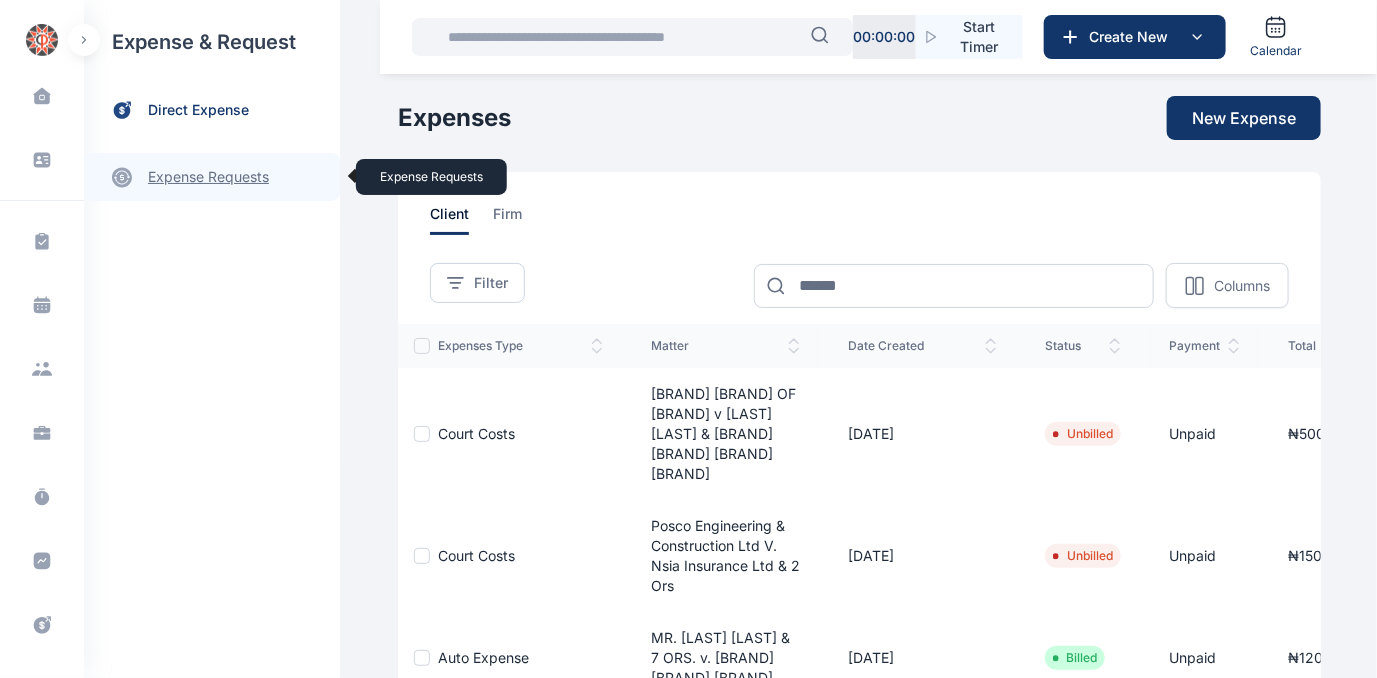 click on "expense requests expense requests" at bounding box center (212, 177) 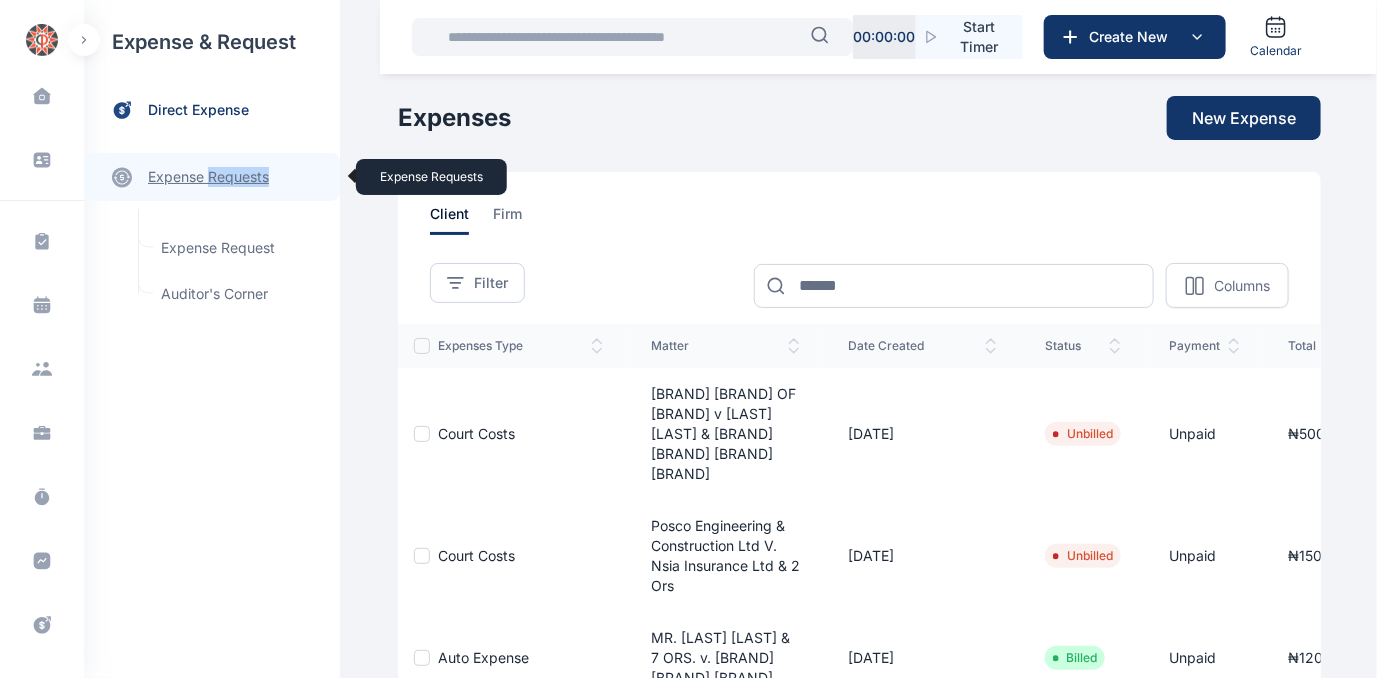 click on "expense requests expense requests" at bounding box center (212, 177) 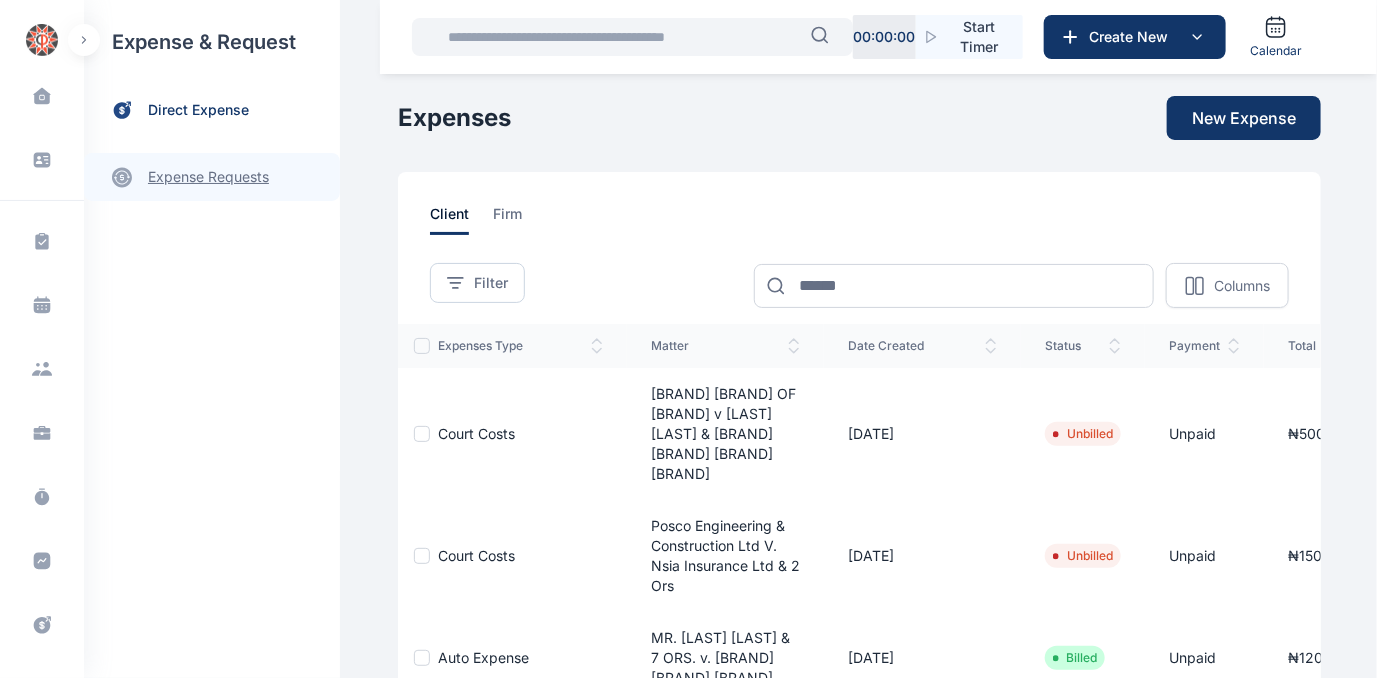 drag, startPoint x: 211, startPoint y: 173, endPoint x: 178, endPoint y: 174, distance: 33.01515 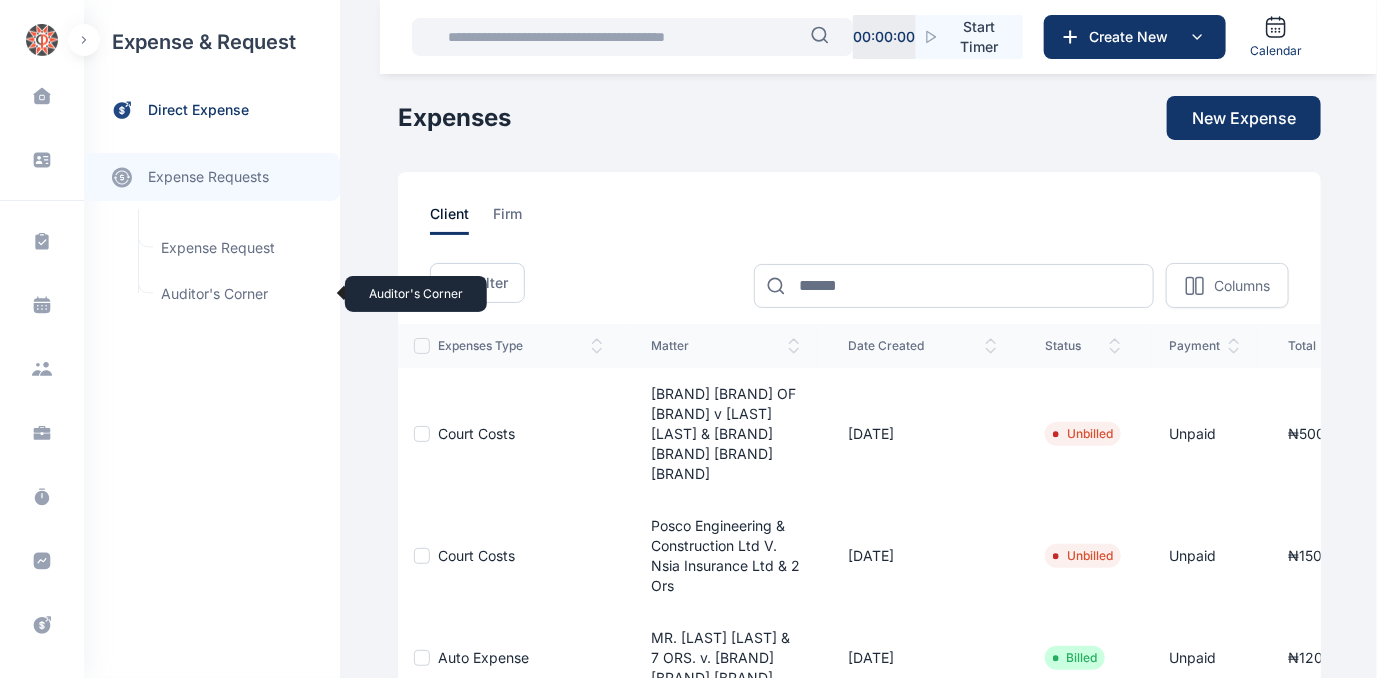 click on "Auditor's Corner Auditor's Corner" at bounding box center (239, 294) 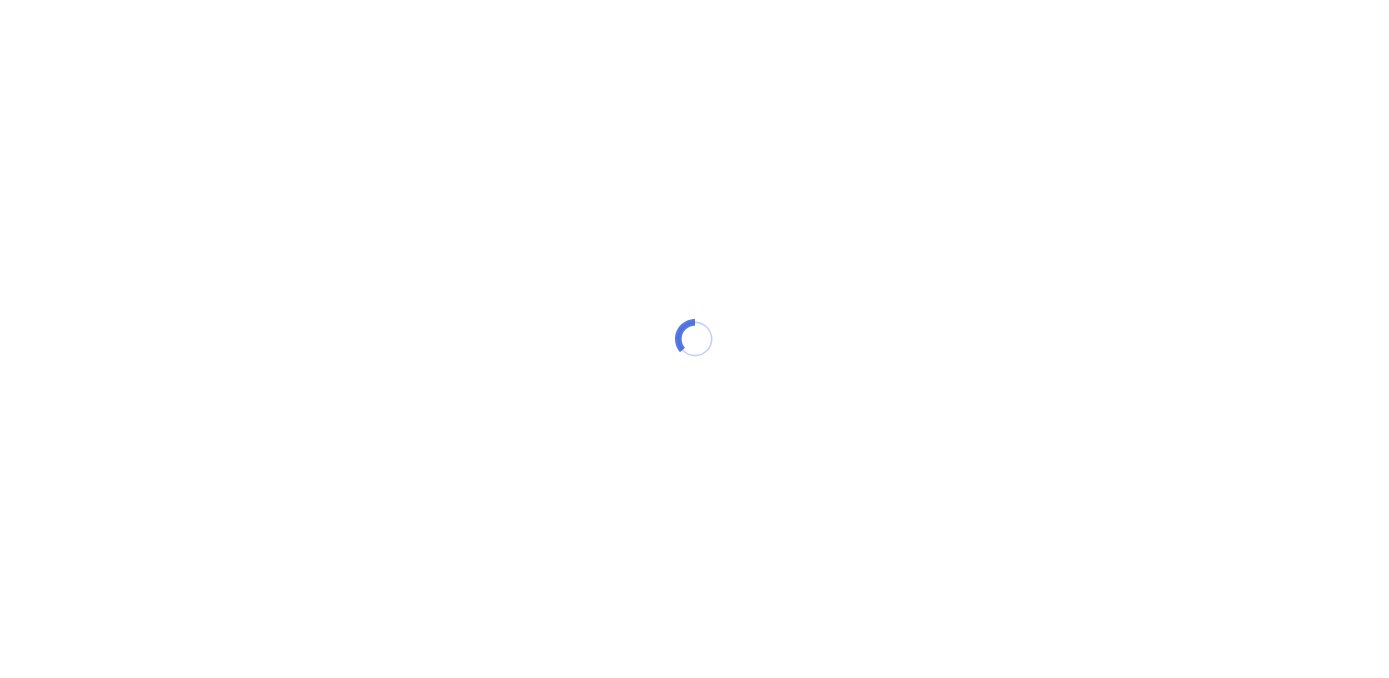 scroll, scrollTop: 0, scrollLeft: 0, axis: both 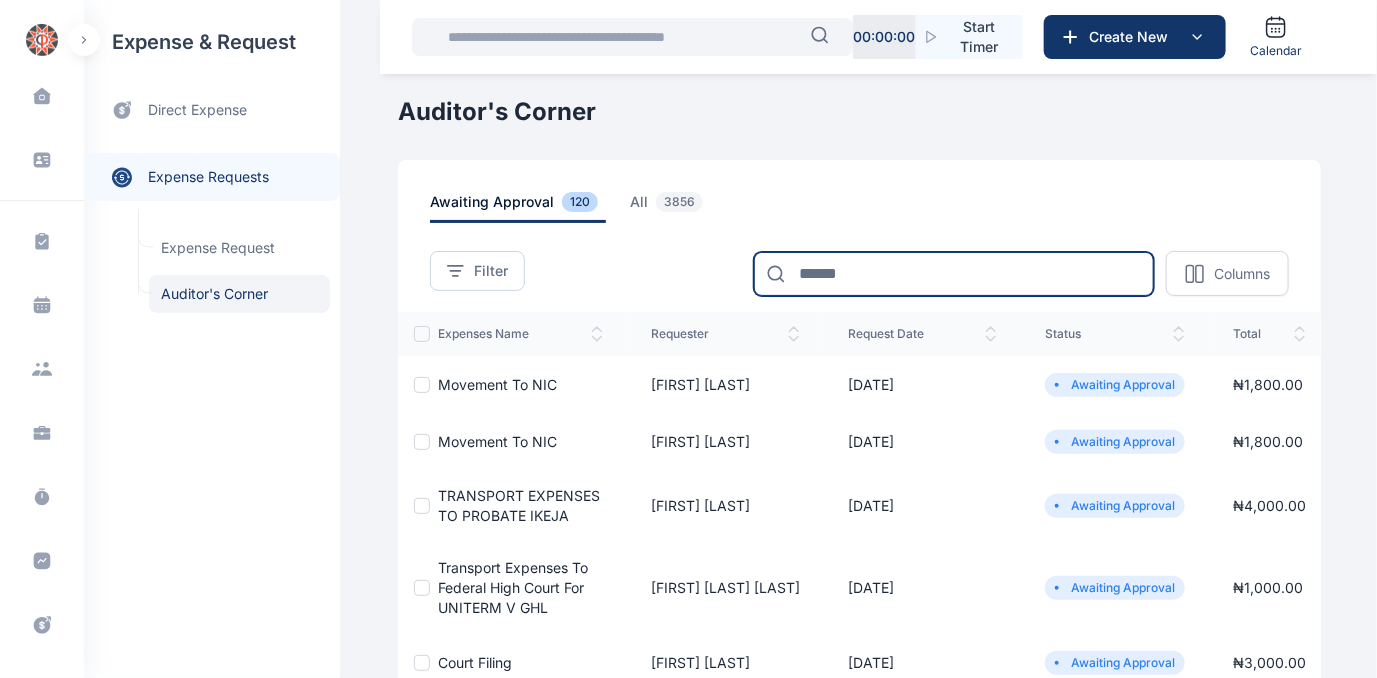 click at bounding box center (954, 274) 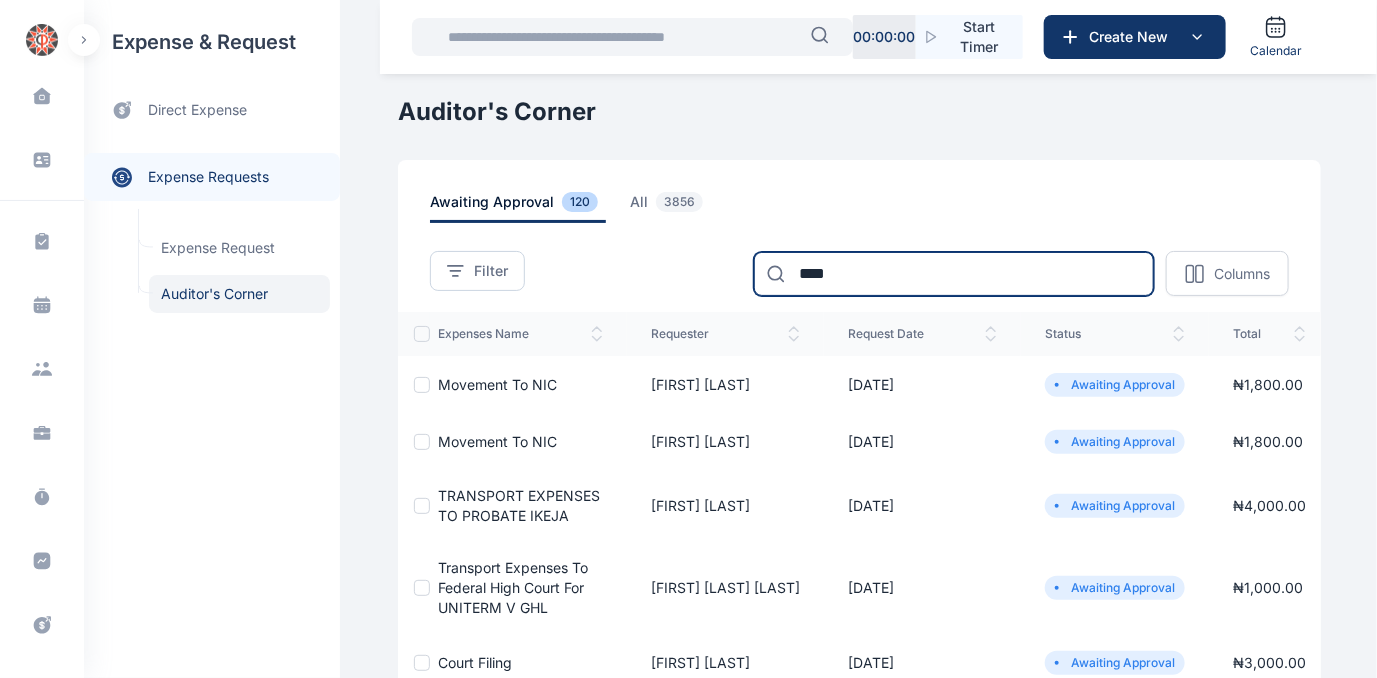 type on "*****" 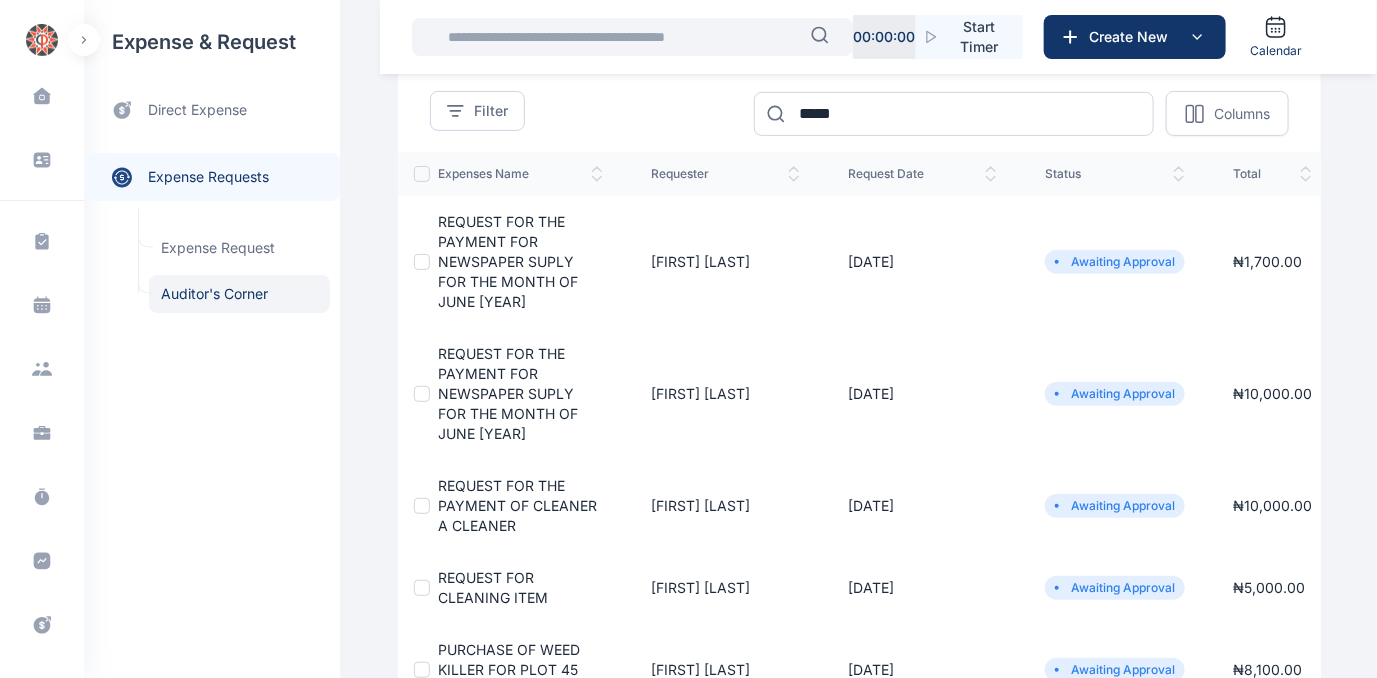 scroll, scrollTop: 181, scrollLeft: 0, axis: vertical 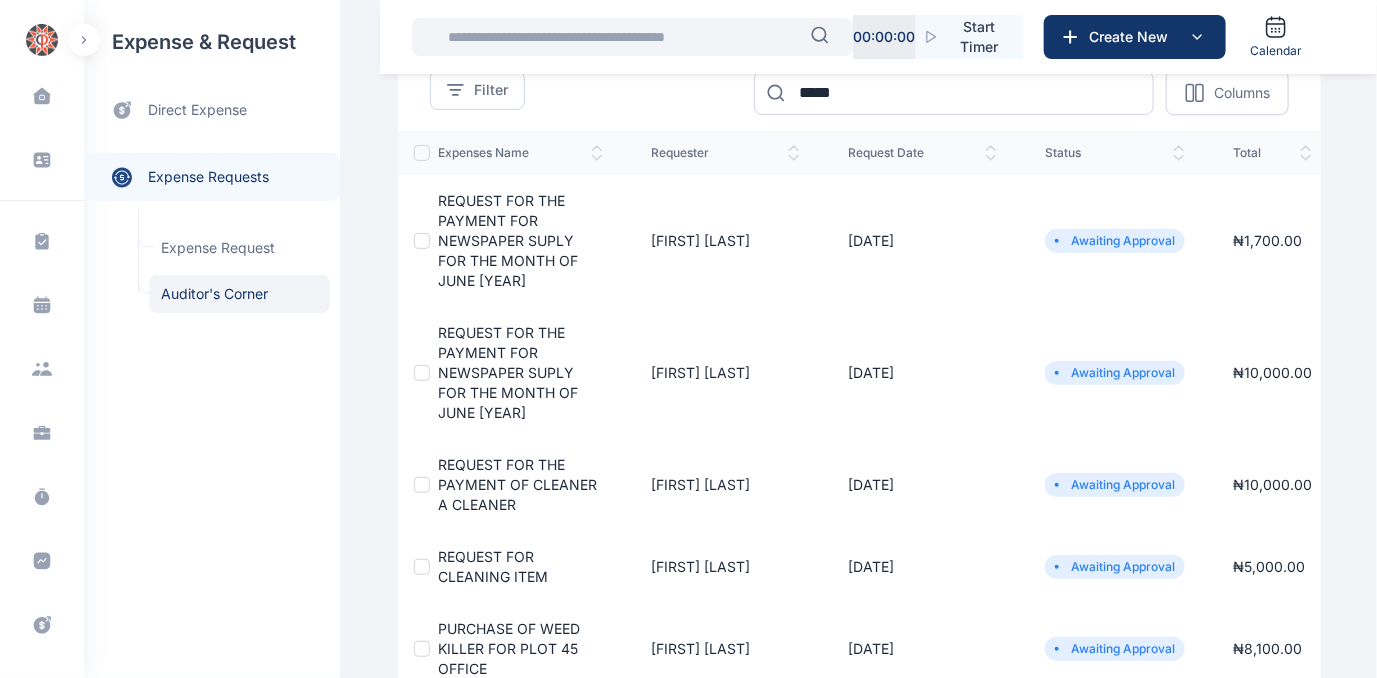 click on "REQUEST FOR THE PAYMENT FOR NEWSPAPER SUPLY FOR THE MONTH OF JUNE 2025" at bounding box center [508, 372] 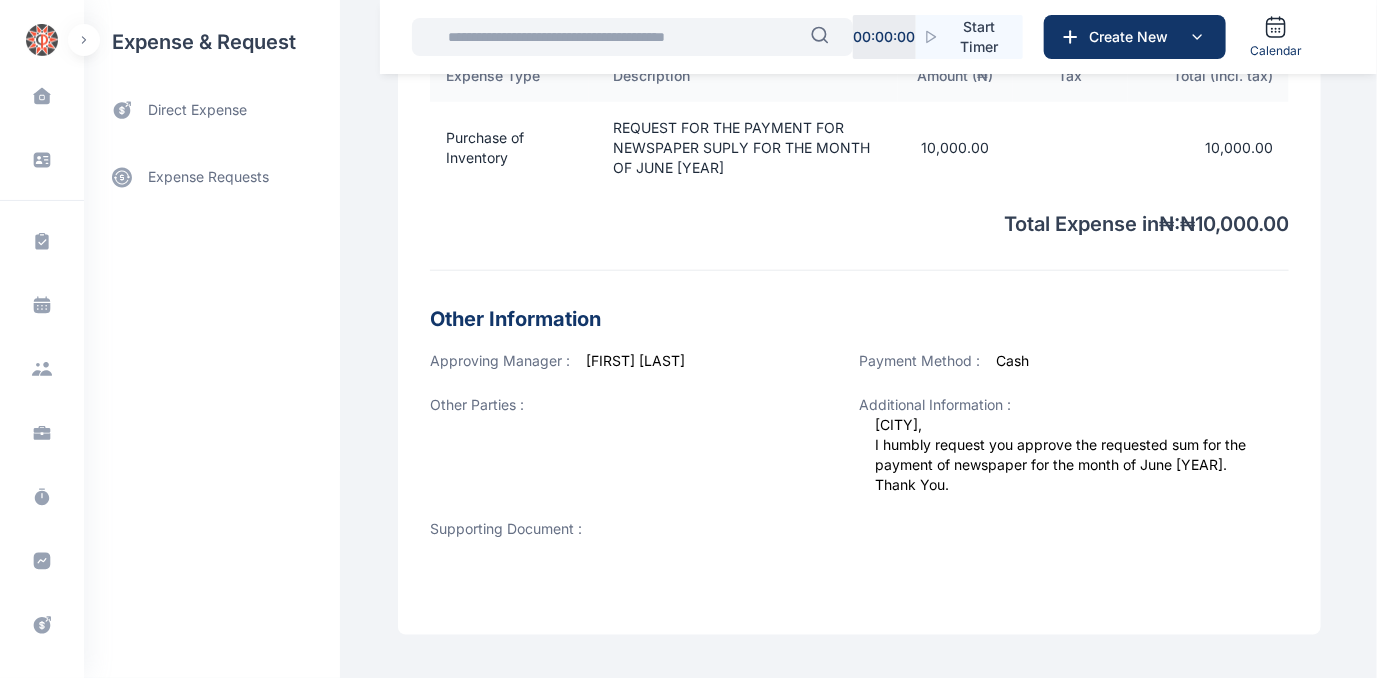scroll, scrollTop: 725, scrollLeft: 0, axis: vertical 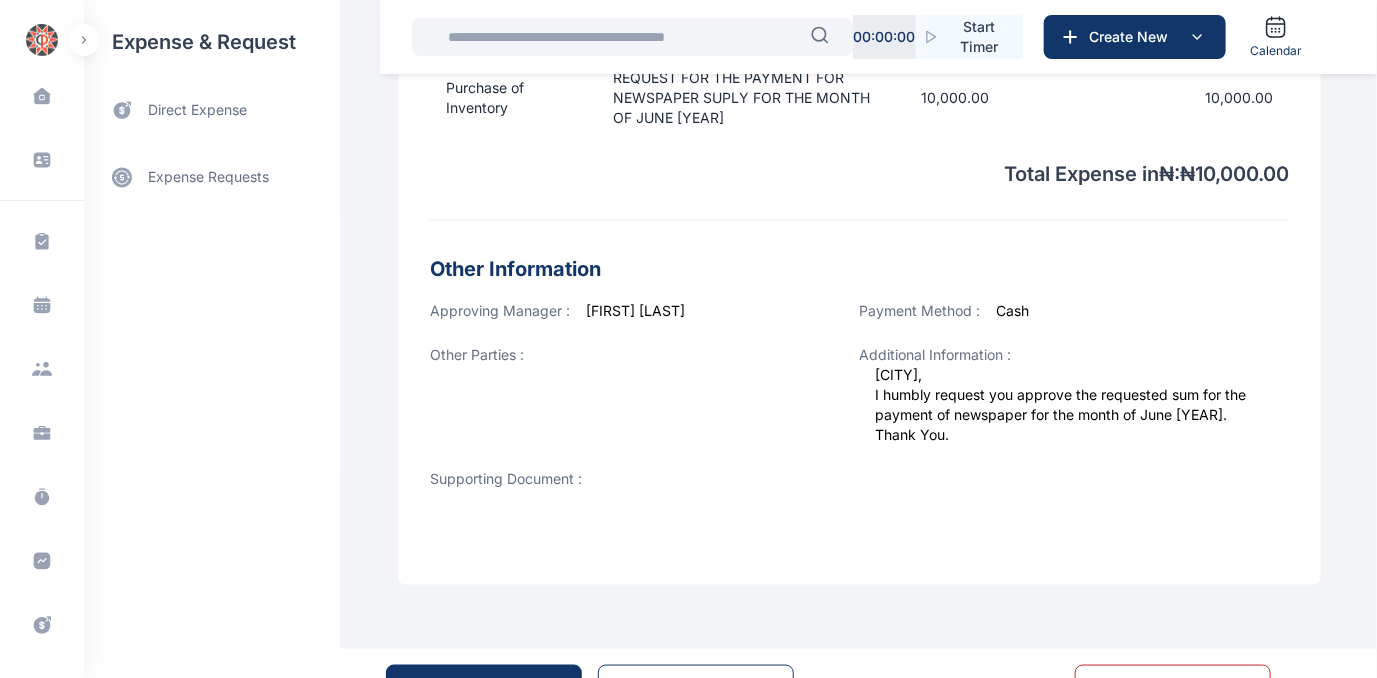 drag, startPoint x: 1386, startPoint y: 159, endPoint x: 1388, endPoint y: 414, distance: 255.00784 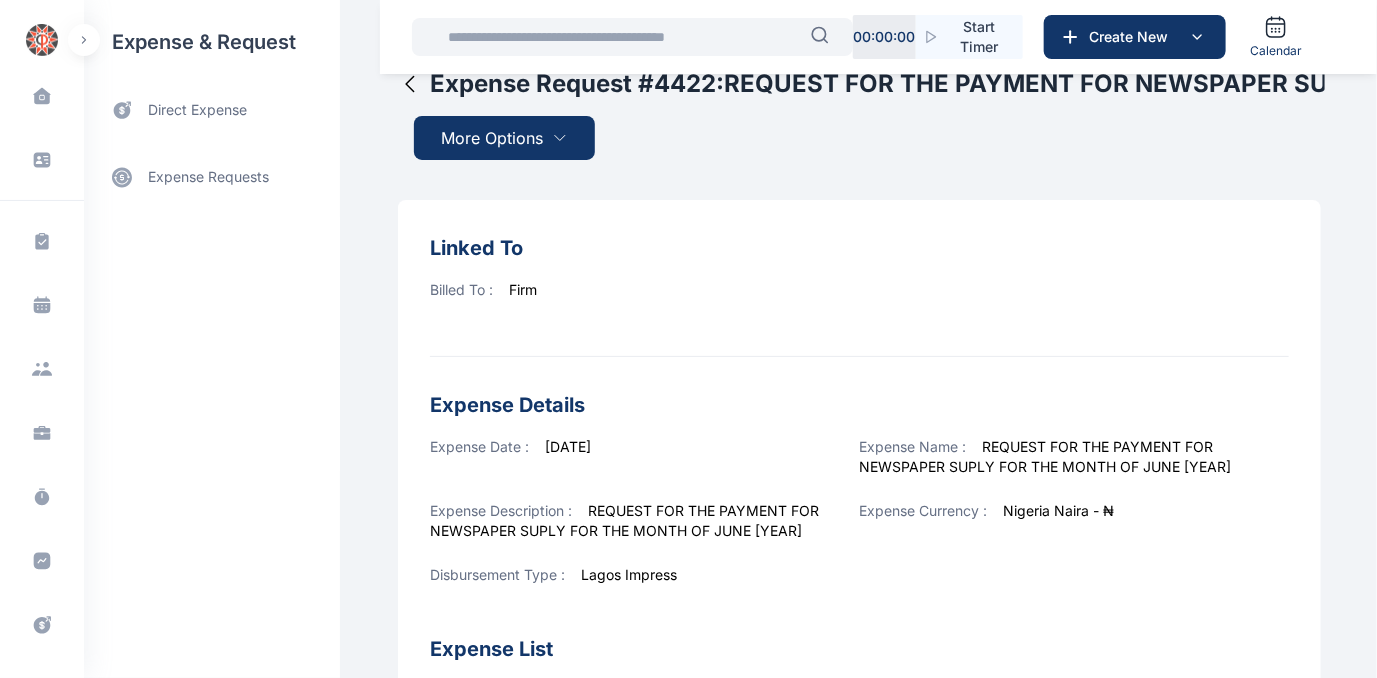 scroll, scrollTop: 0, scrollLeft: 0, axis: both 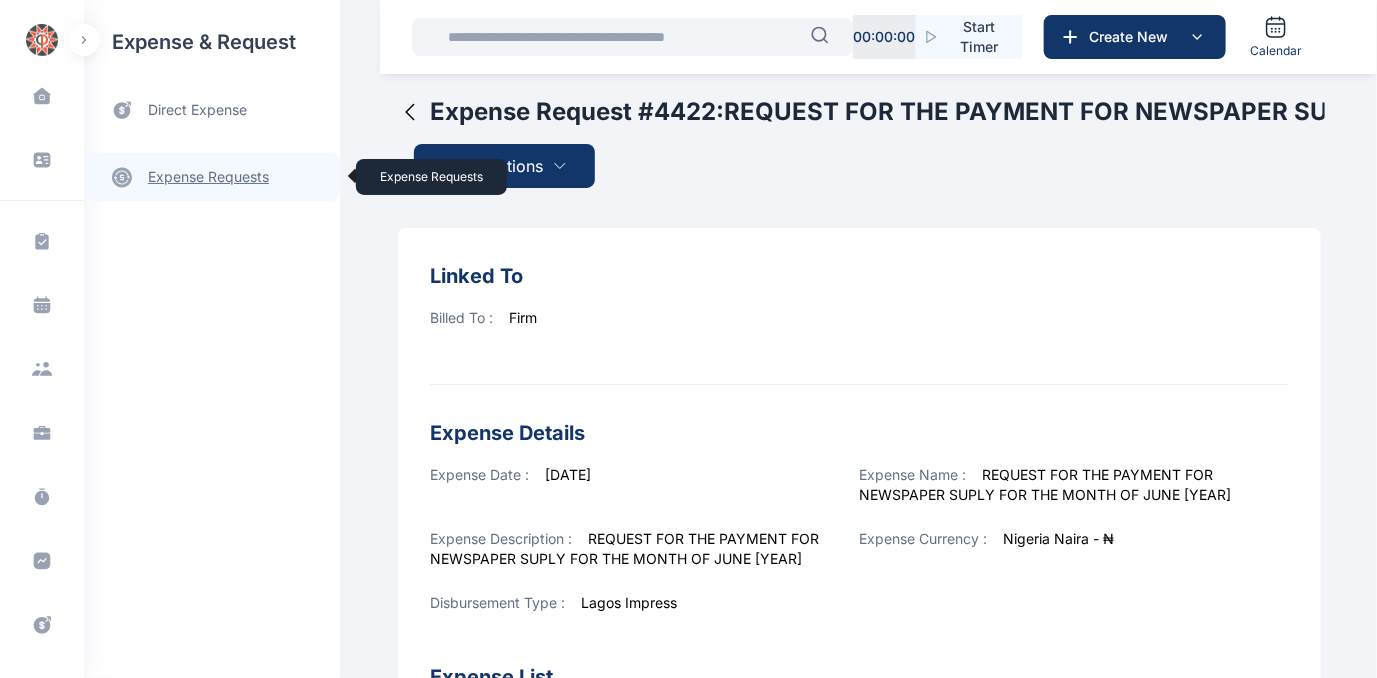 click on "expense requests expense requests" at bounding box center [212, 177] 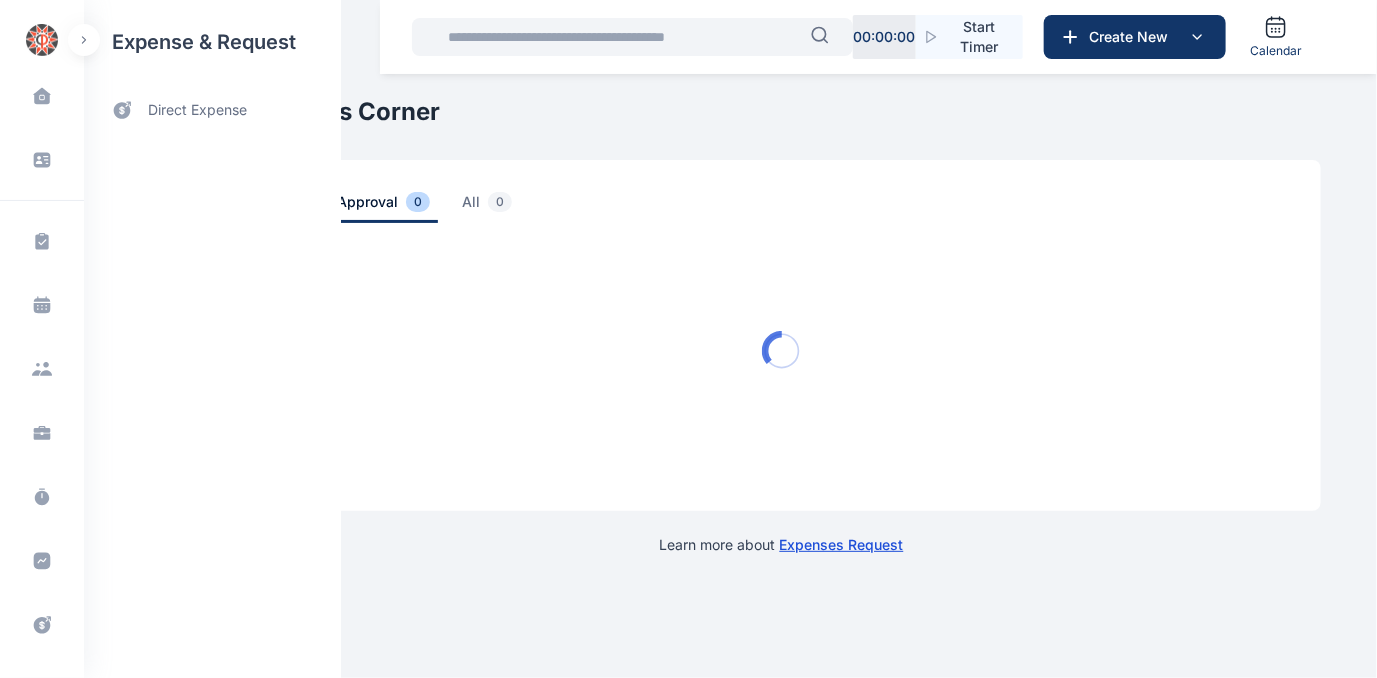 scroll, scrollTop: 0, scrollLeft: 0, axis: both 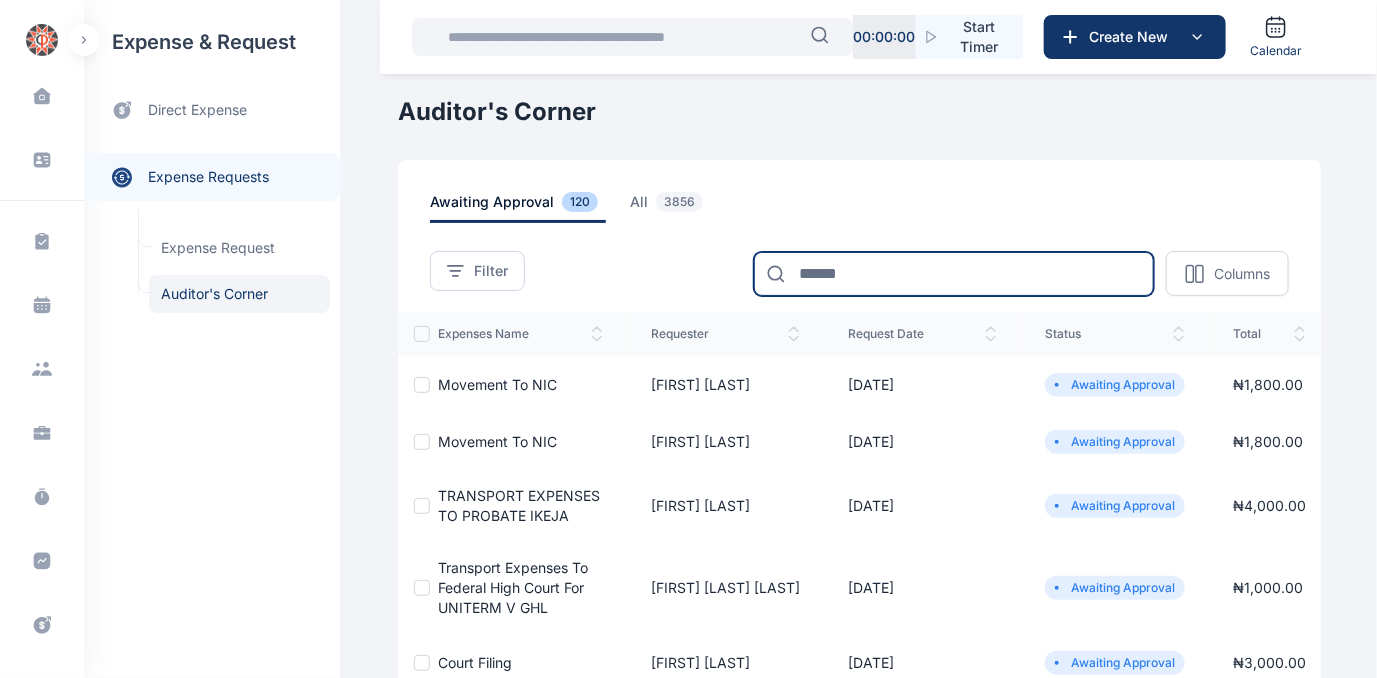 click at bounding box center [954, 274] 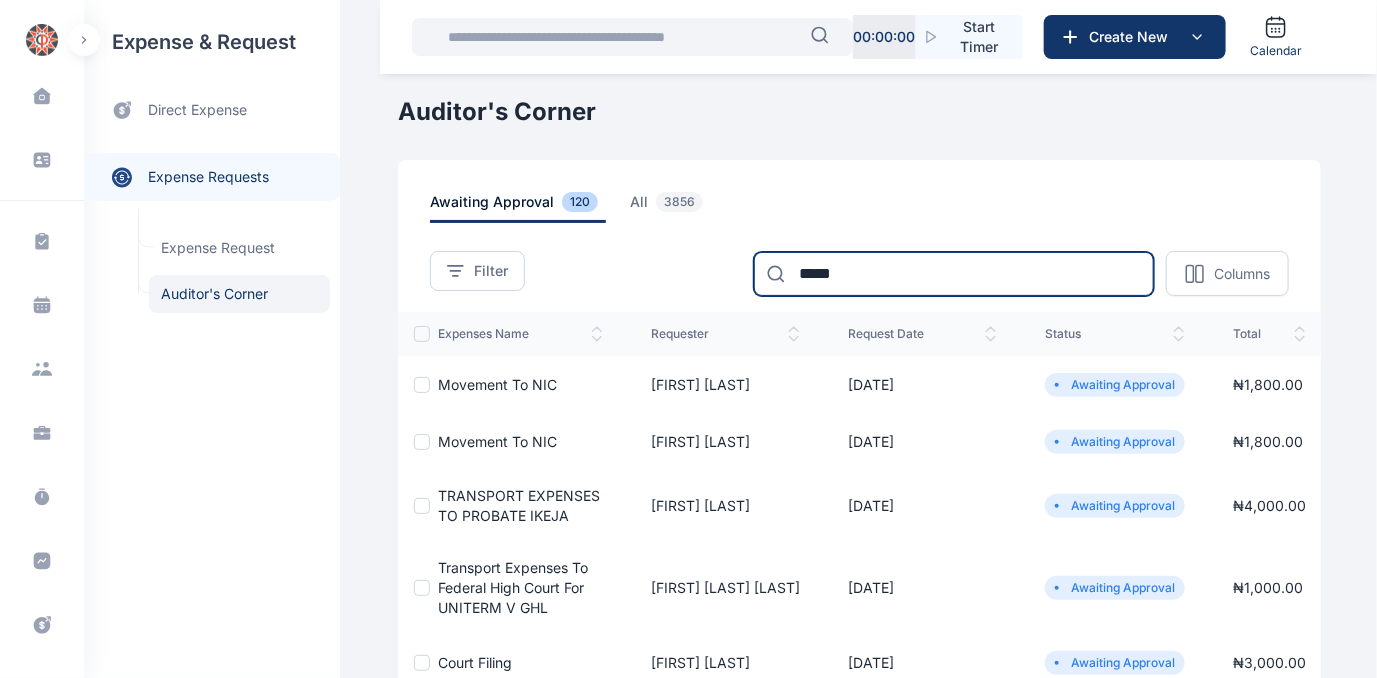 type on "*****" 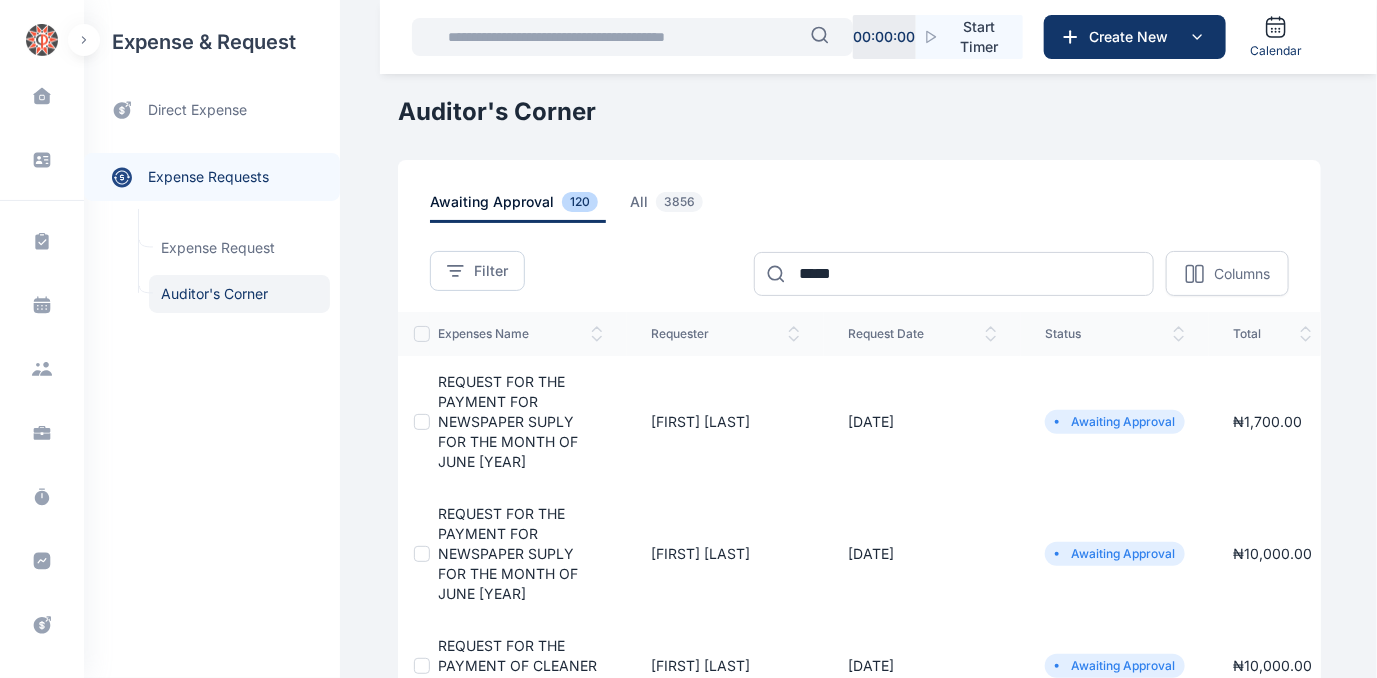 click on "REQUEST FOR THE PAYMENT FOR NEWSPAPER SUPLY FOR THE MONTH OF JUNE 2025" at bounding box center [508, 421] 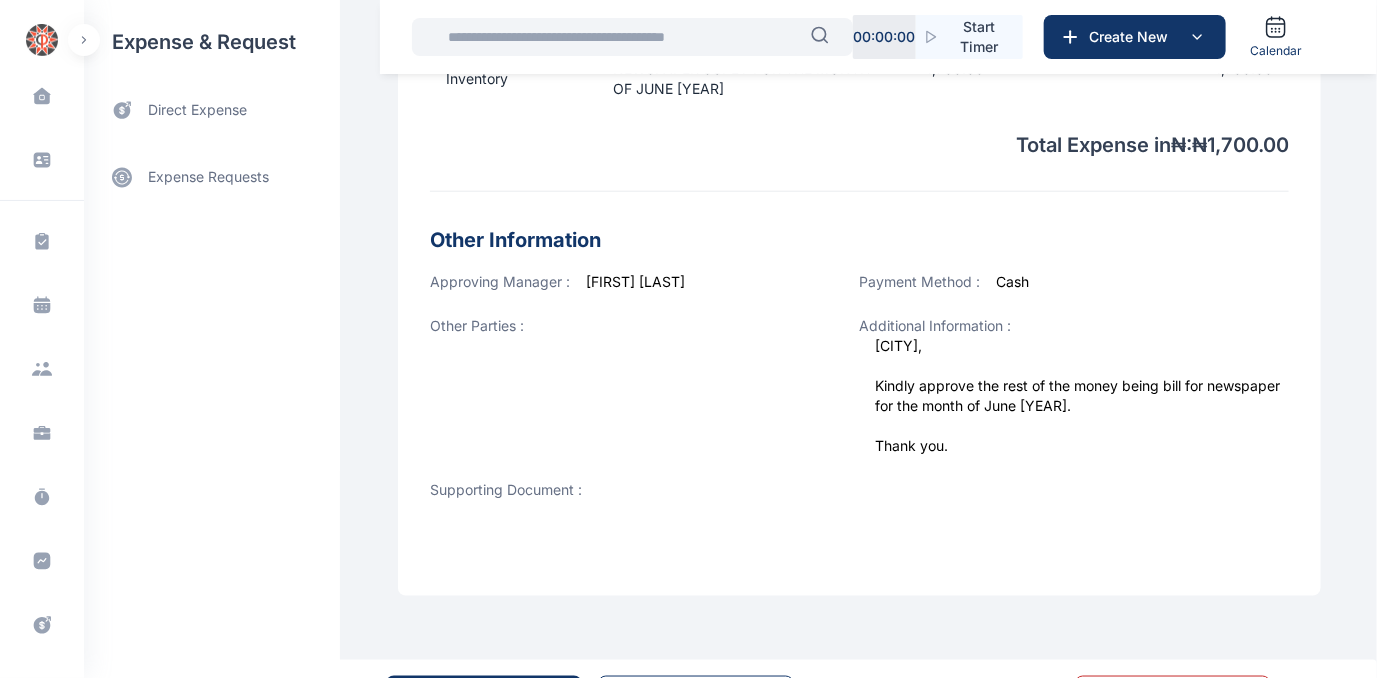 scroll, scrollTop: 820, scrollLeft: 0, axis: vertical 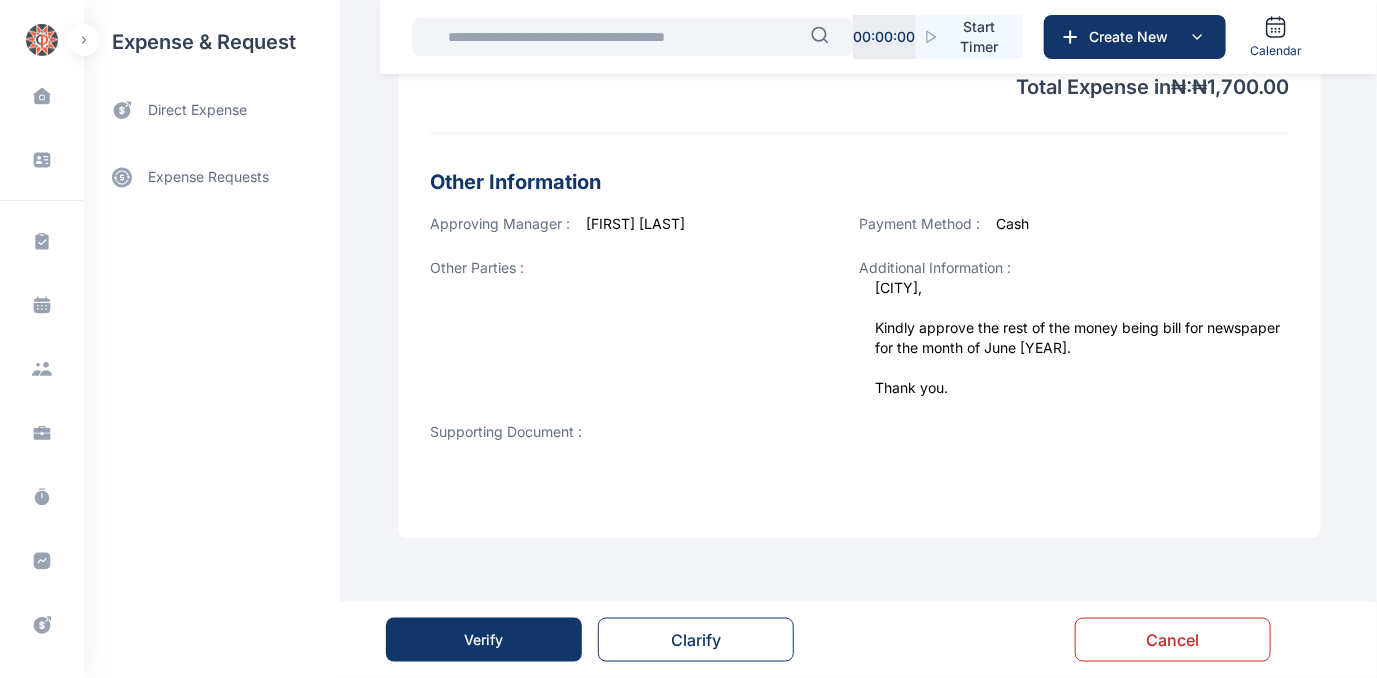 click on "Verify" at bounding box center (484, 640) 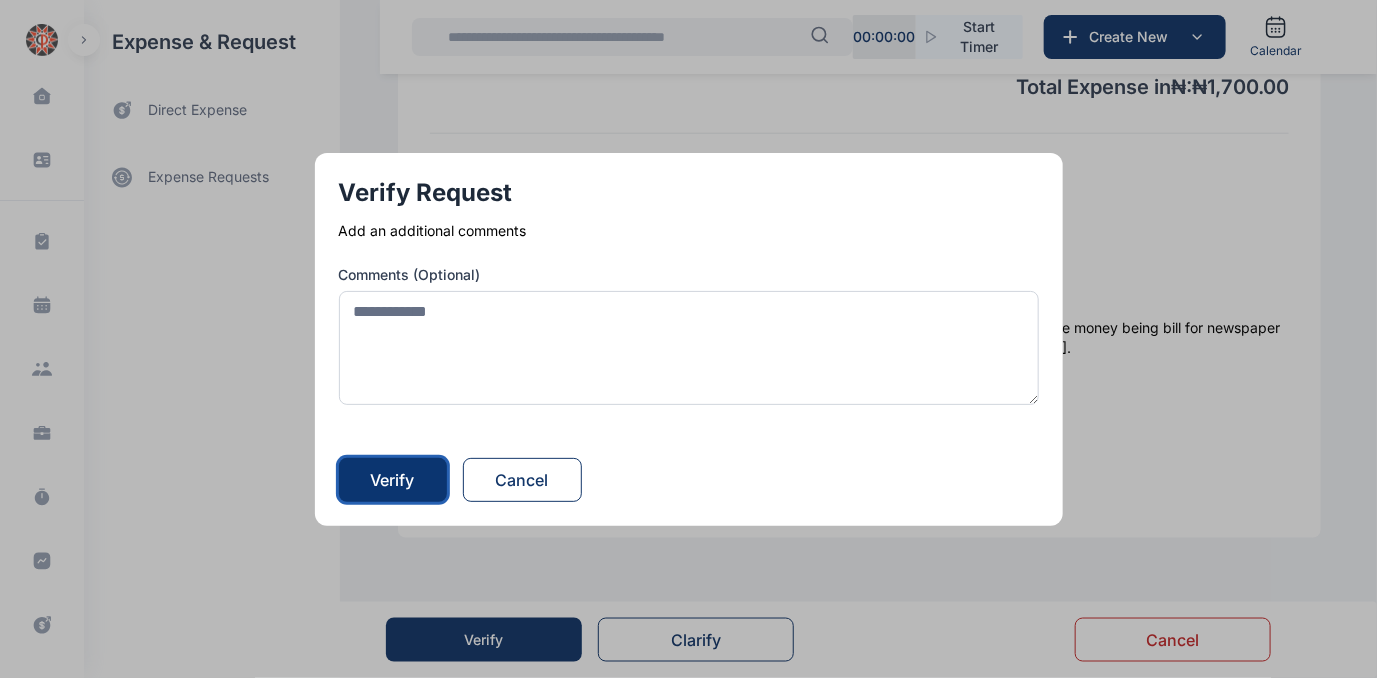 click on "Verify" at bounding box center (393, 480) 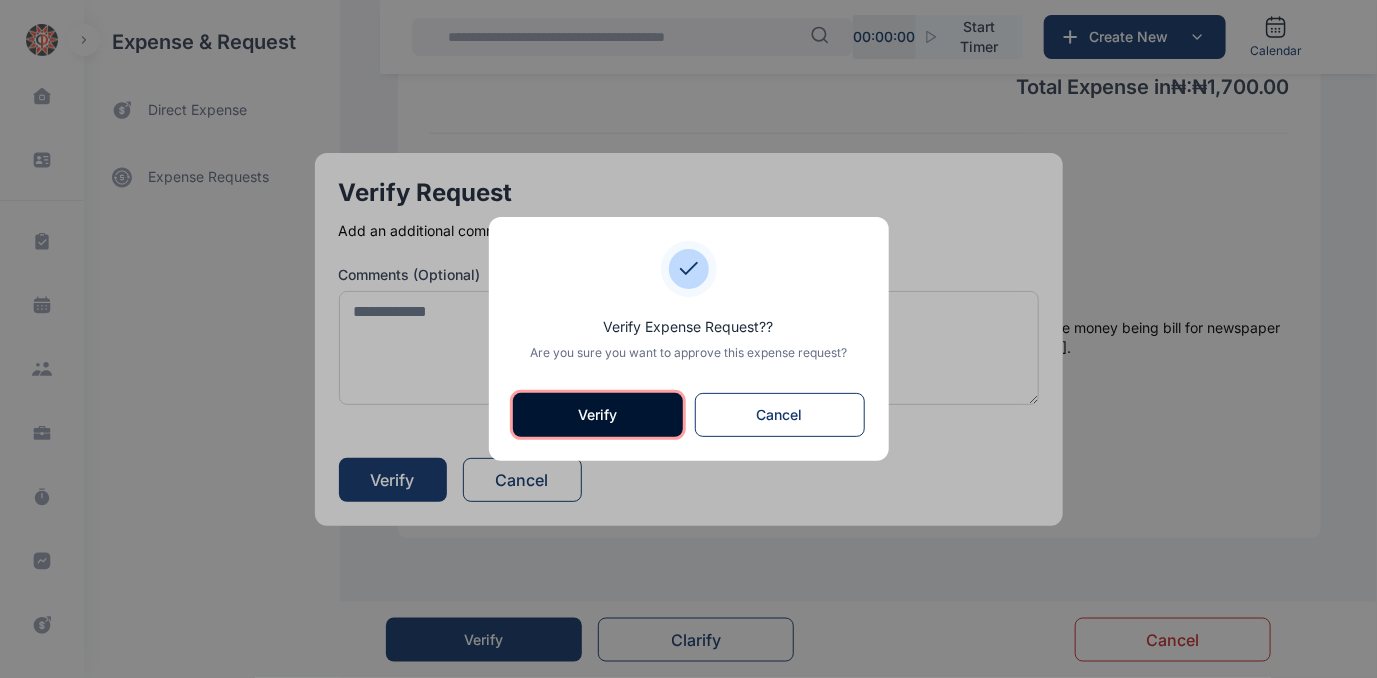 click on "Verify" at bounding box center (598, 415) 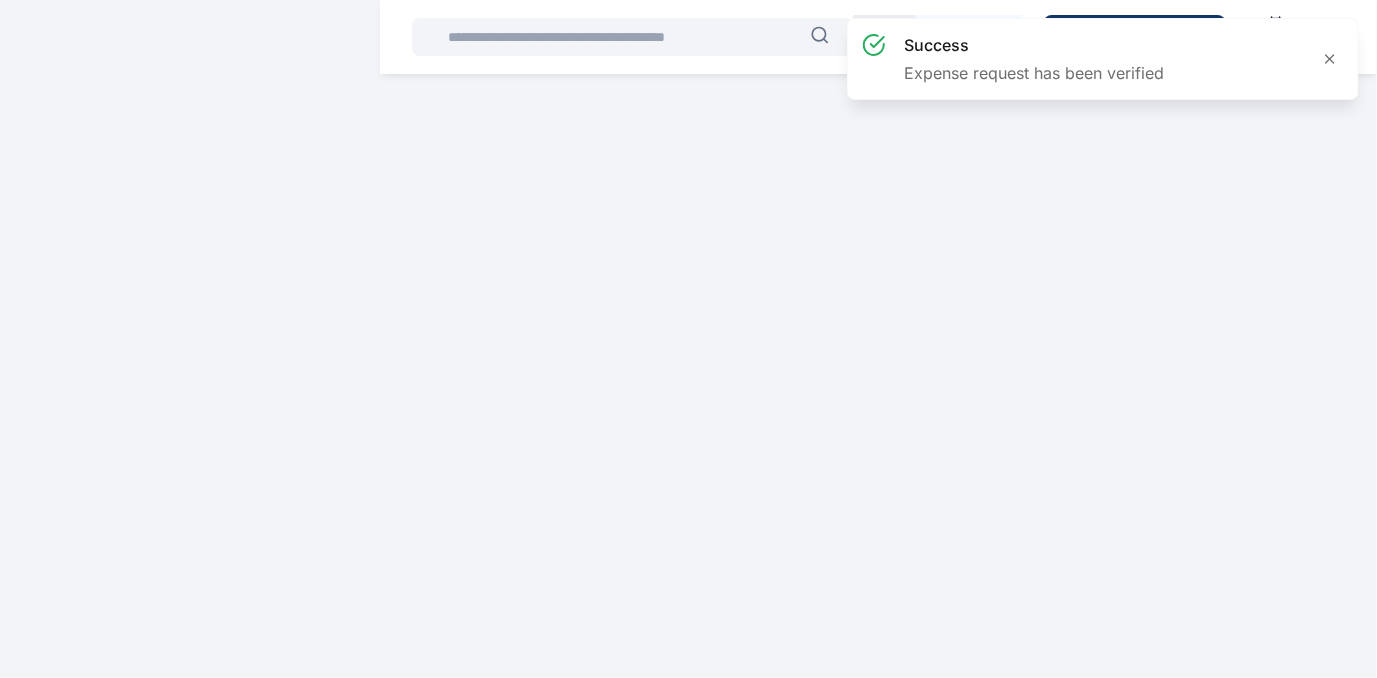 scroll, scrollTop: 0, scrollLeft: 0, axis: both 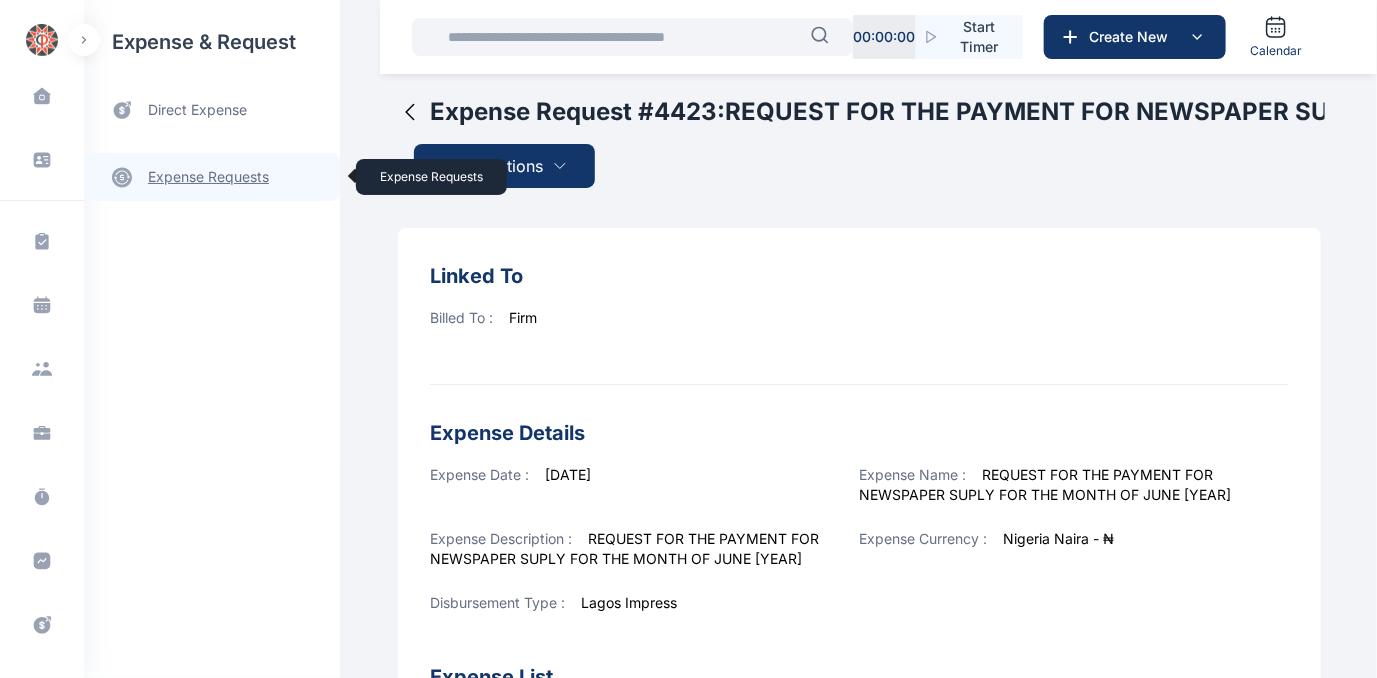 click on "expense requests expense requests" at bounding box center [212, 177] 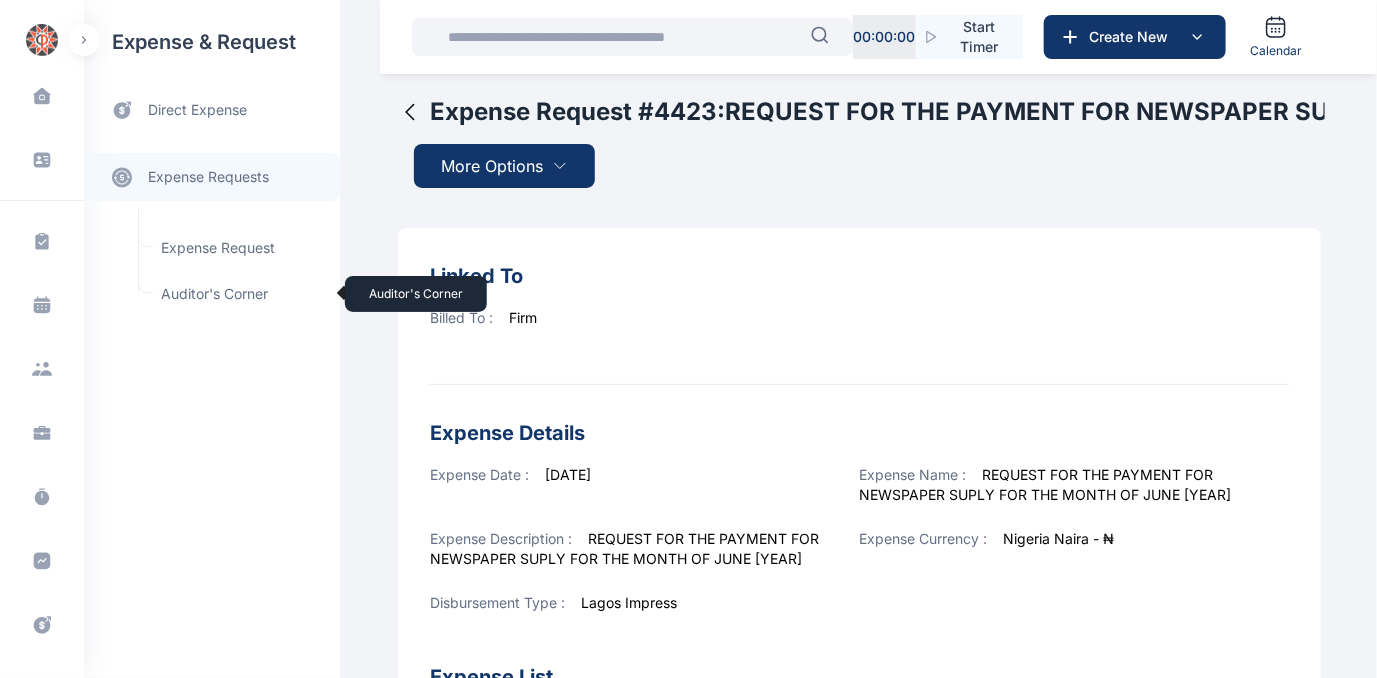 click on "Auditor's Corner Auditor's Corner" at bounding box center [239, 294] 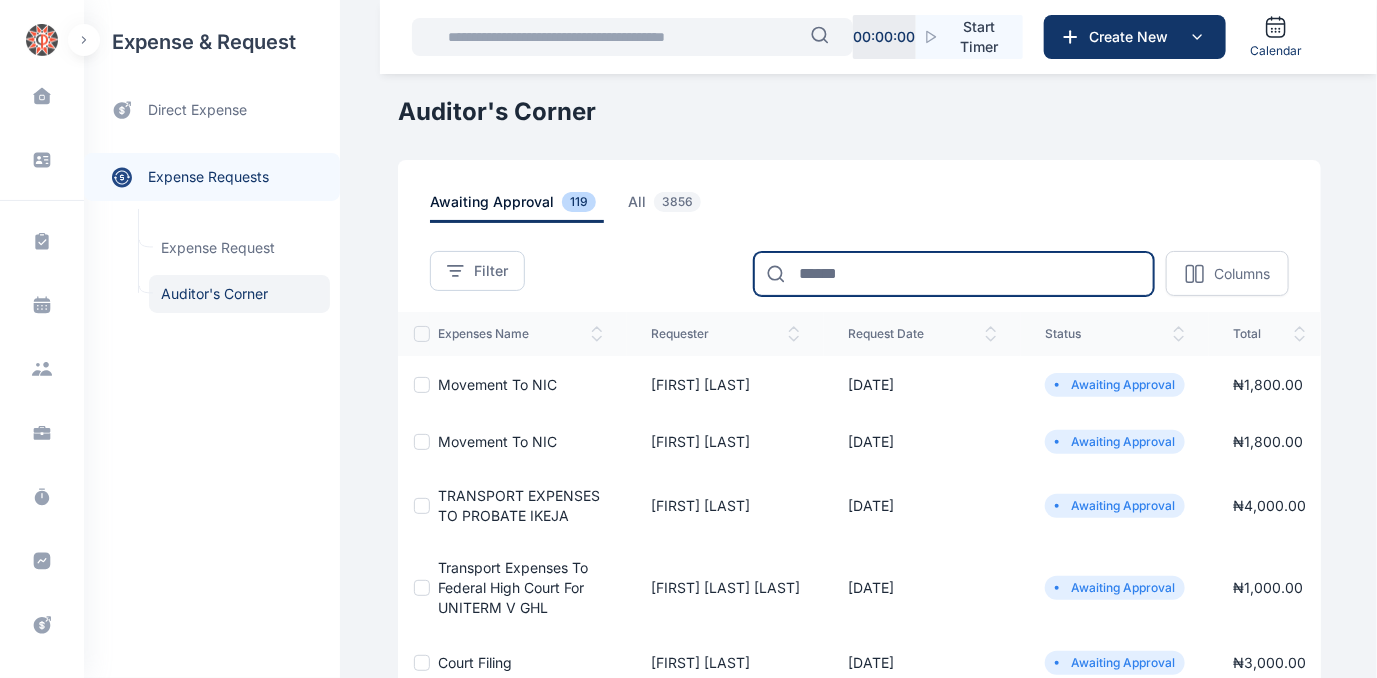 click at bounding box center (954, 274) 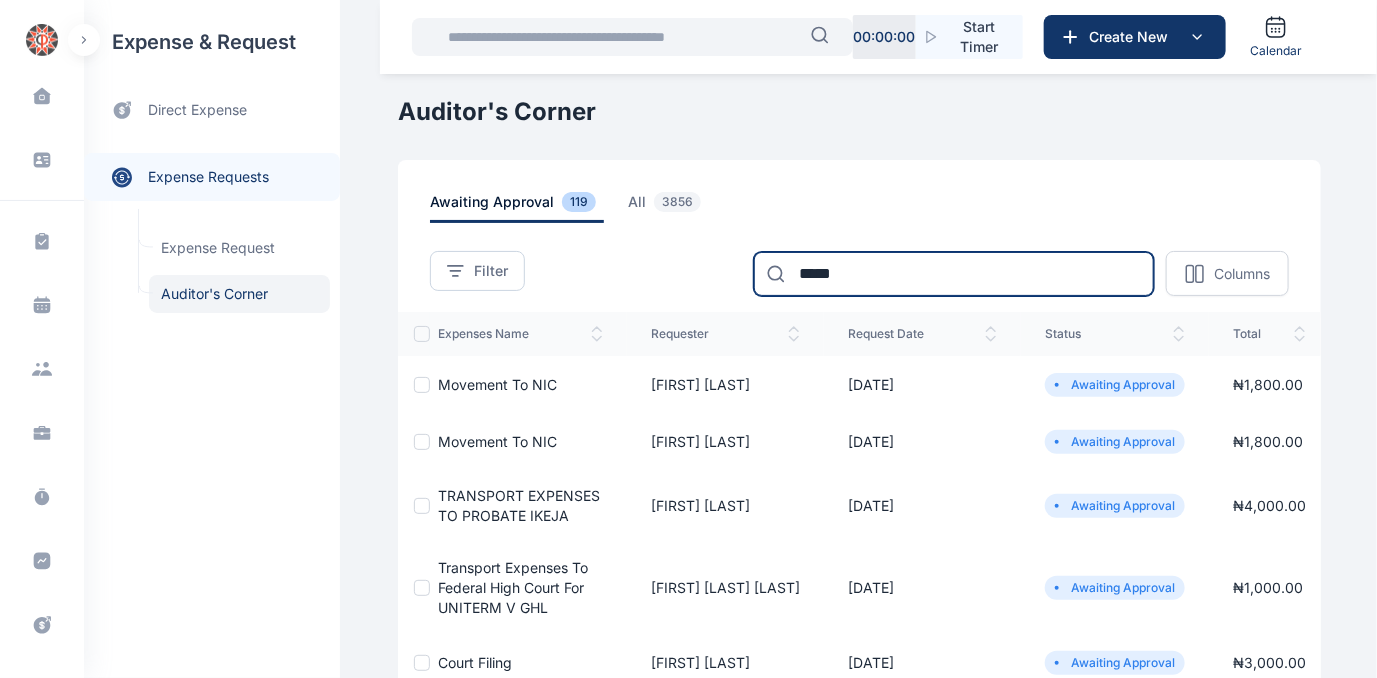 type on "*****" 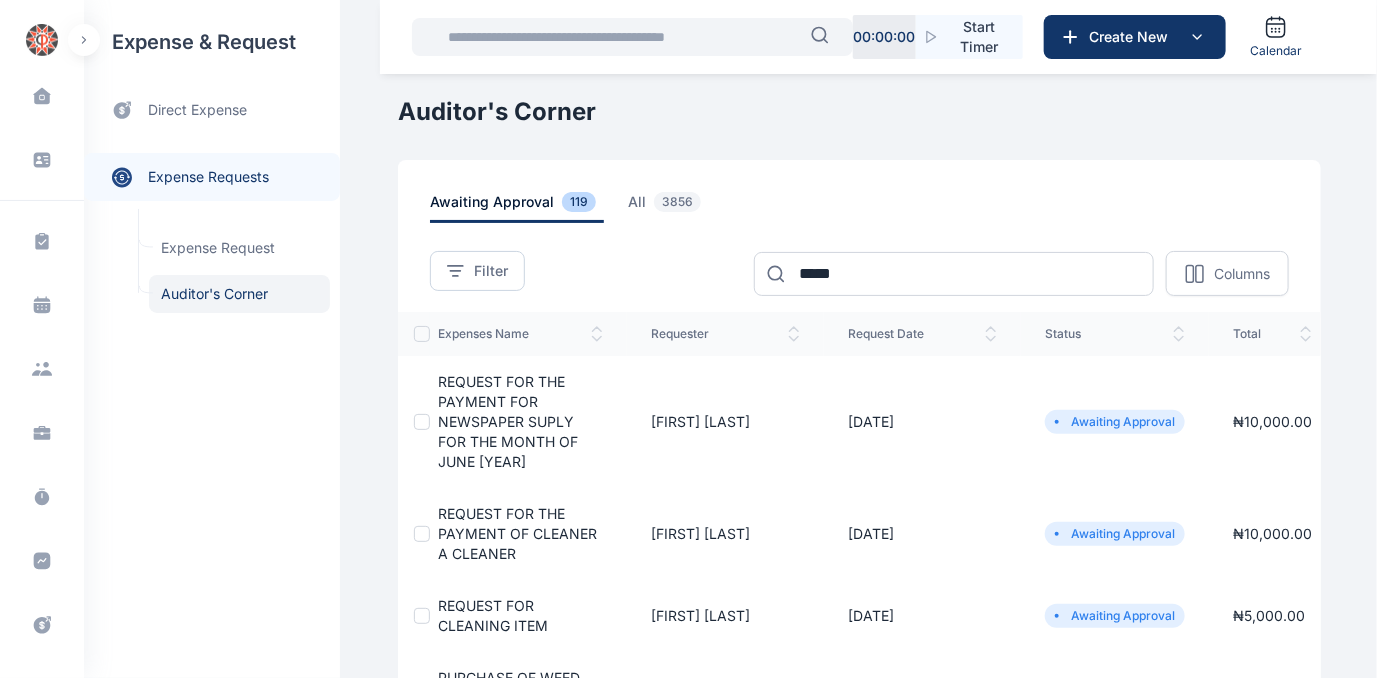 click on "REQUEST FOR THE PAYMENT FOR NEWSPAPER SUPLY FOR THE MONTH OF JUNE 2025" at bounding box center (508, 421) 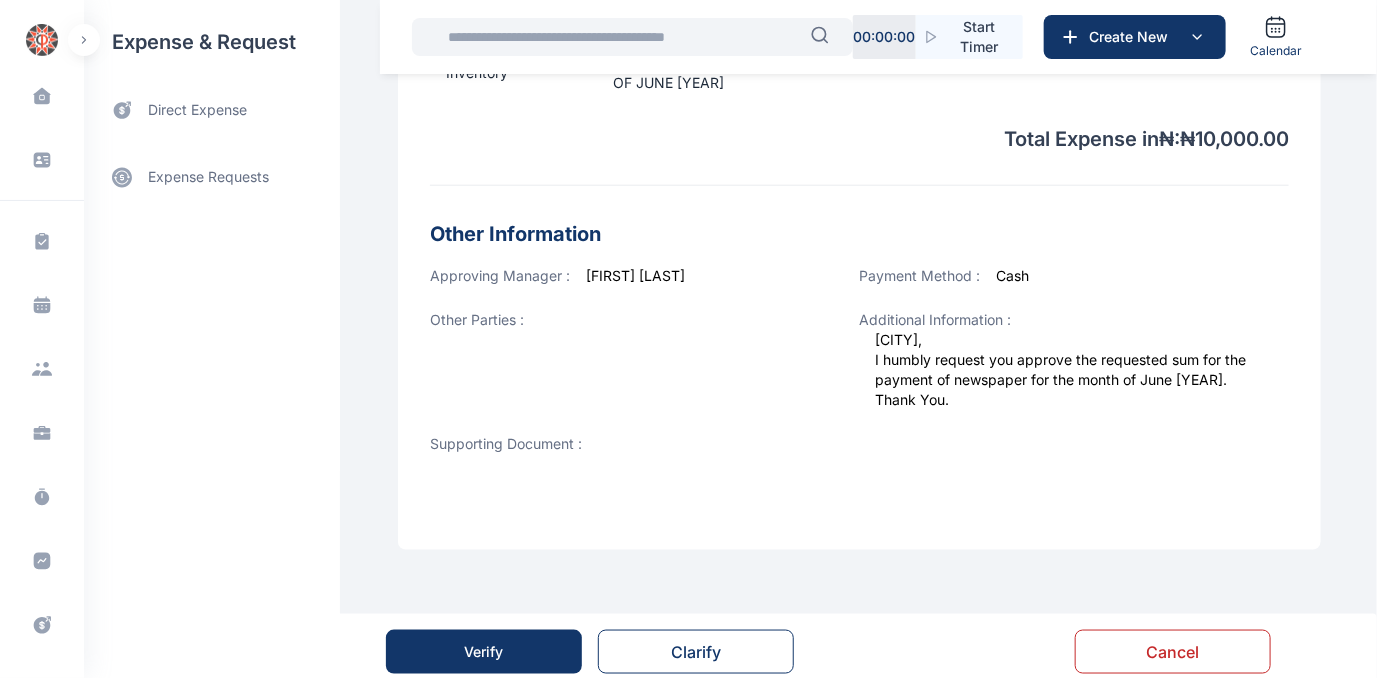 scroll, scrollTop: 780, scrollLeft: 0, axis: vertical 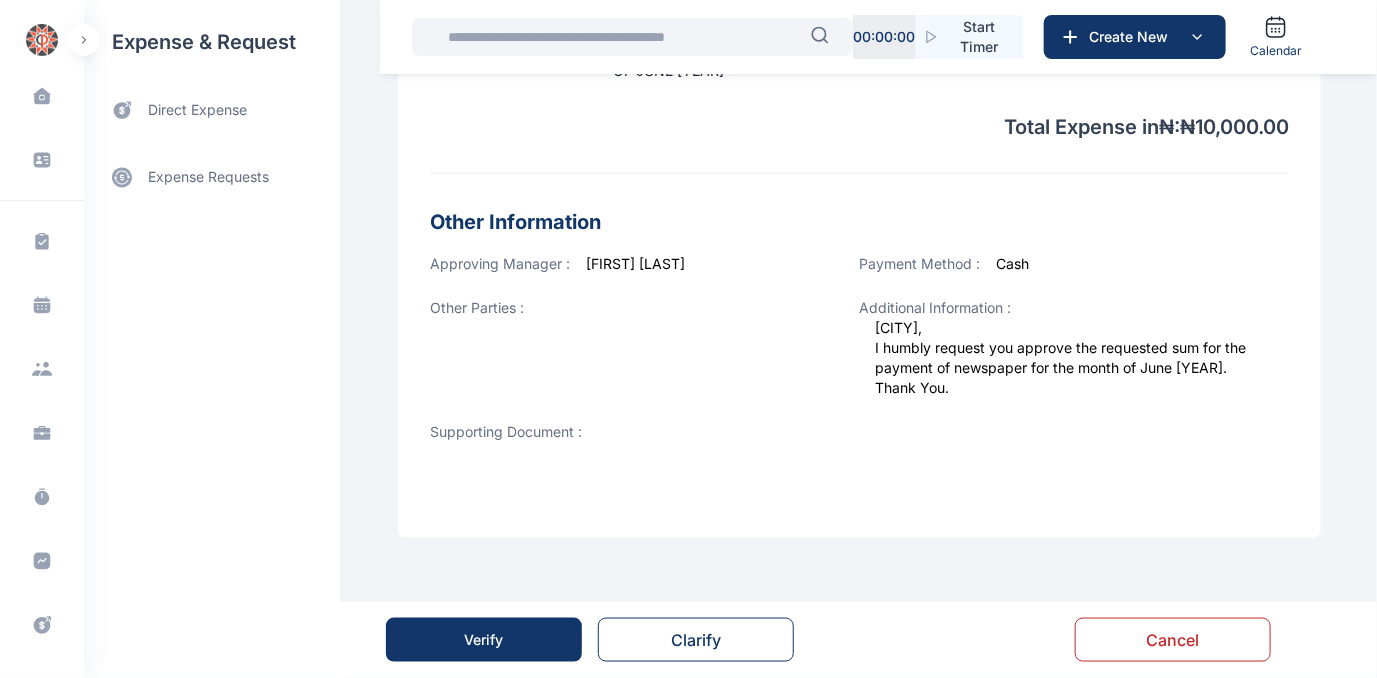 click on "Verify" at bounding box center [484, 640] 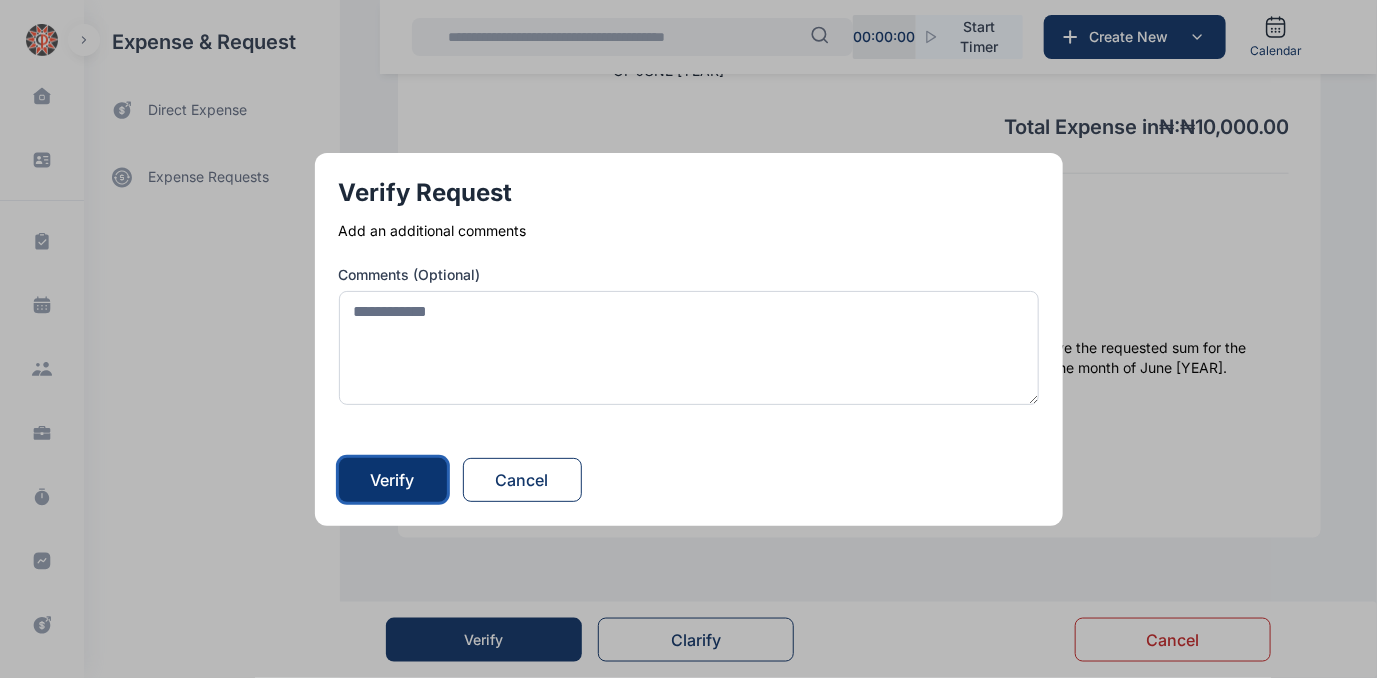 click on "Verify" at bounding box center (393, 480) 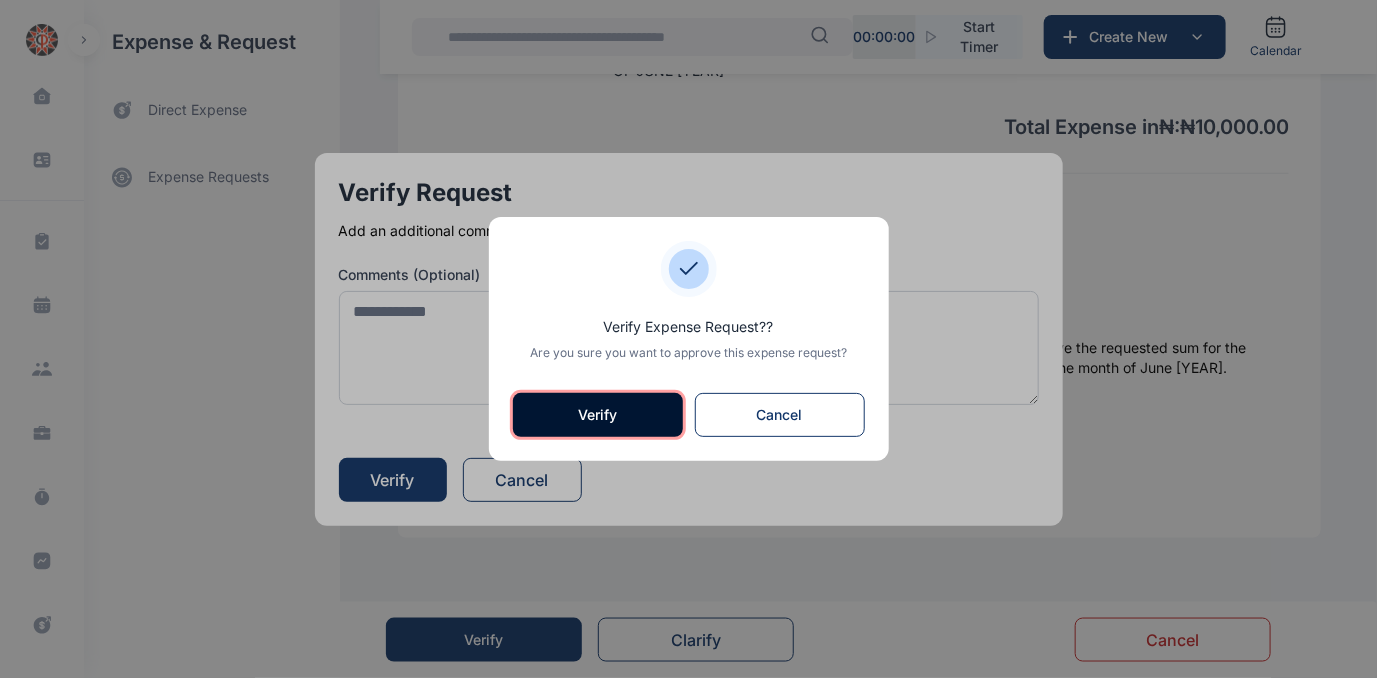click on "Verify" at bounding box center (598, 415) 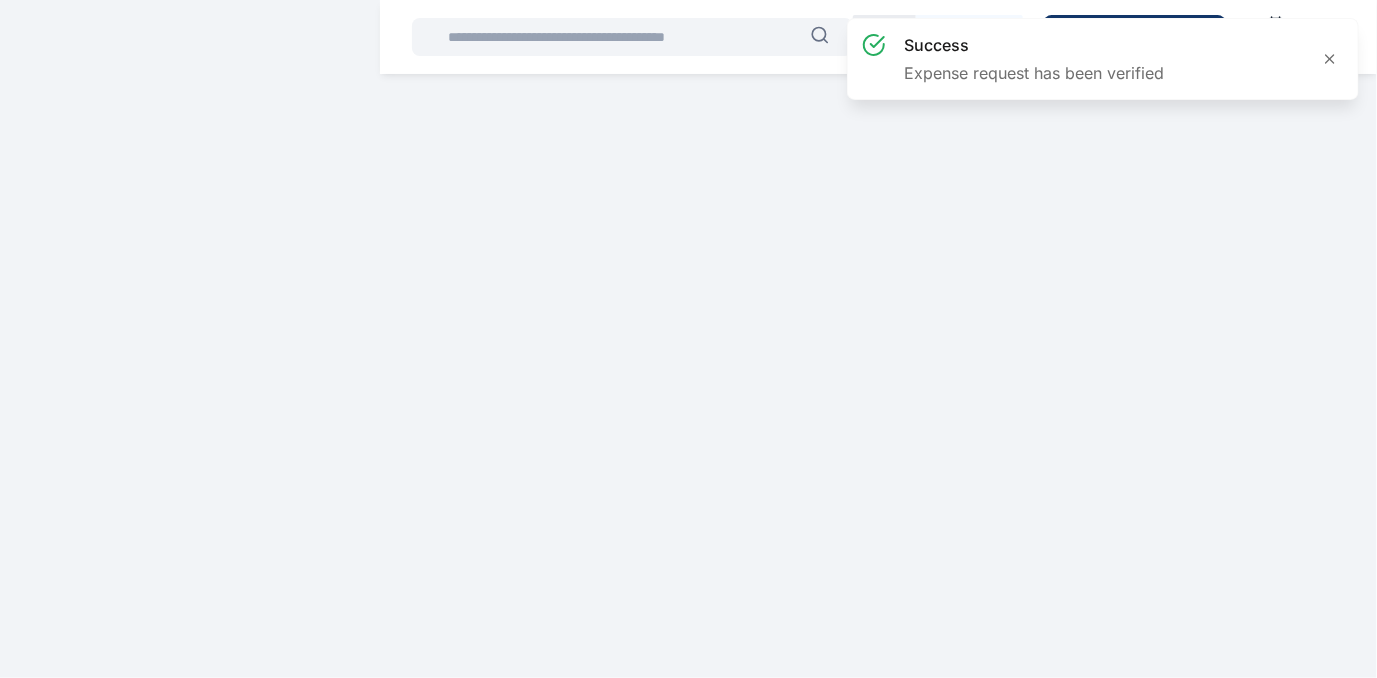 scroll, scrollTop: 0, scrollLeft: 0, axis: both 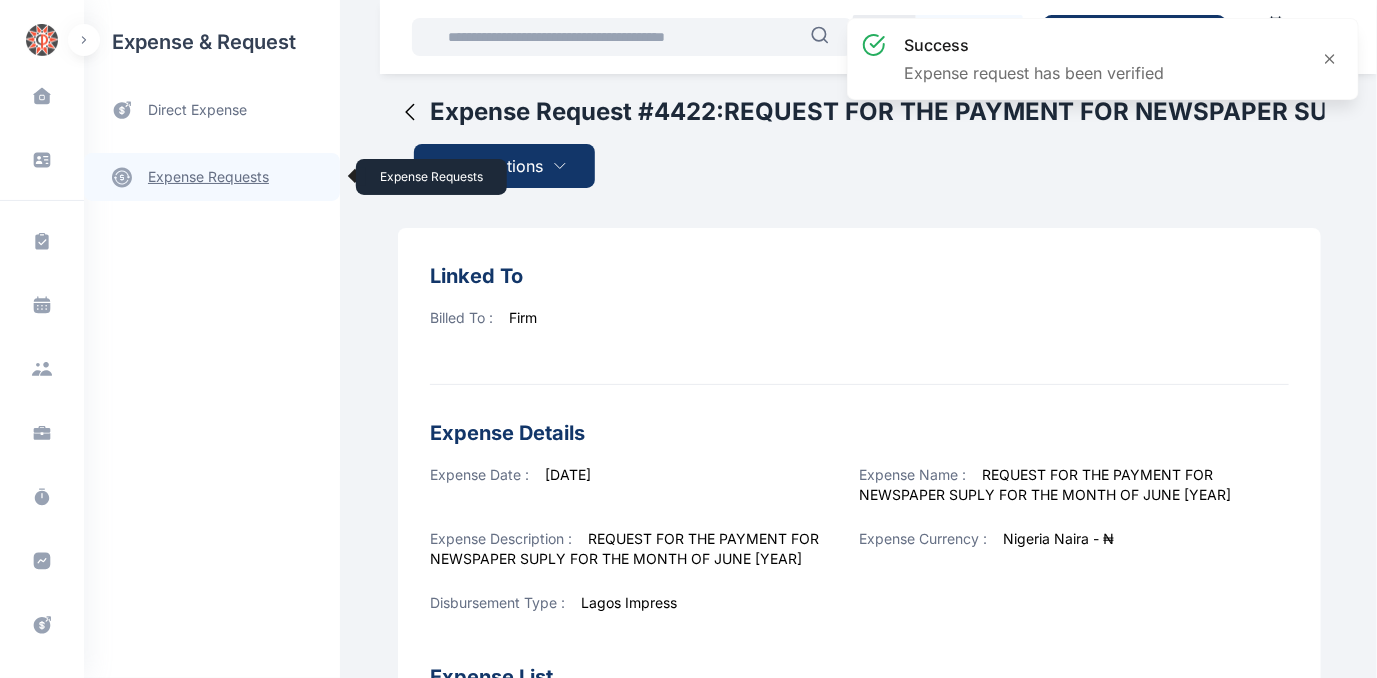 click on "expense requests expense requests" at bounding box center [212, 177] 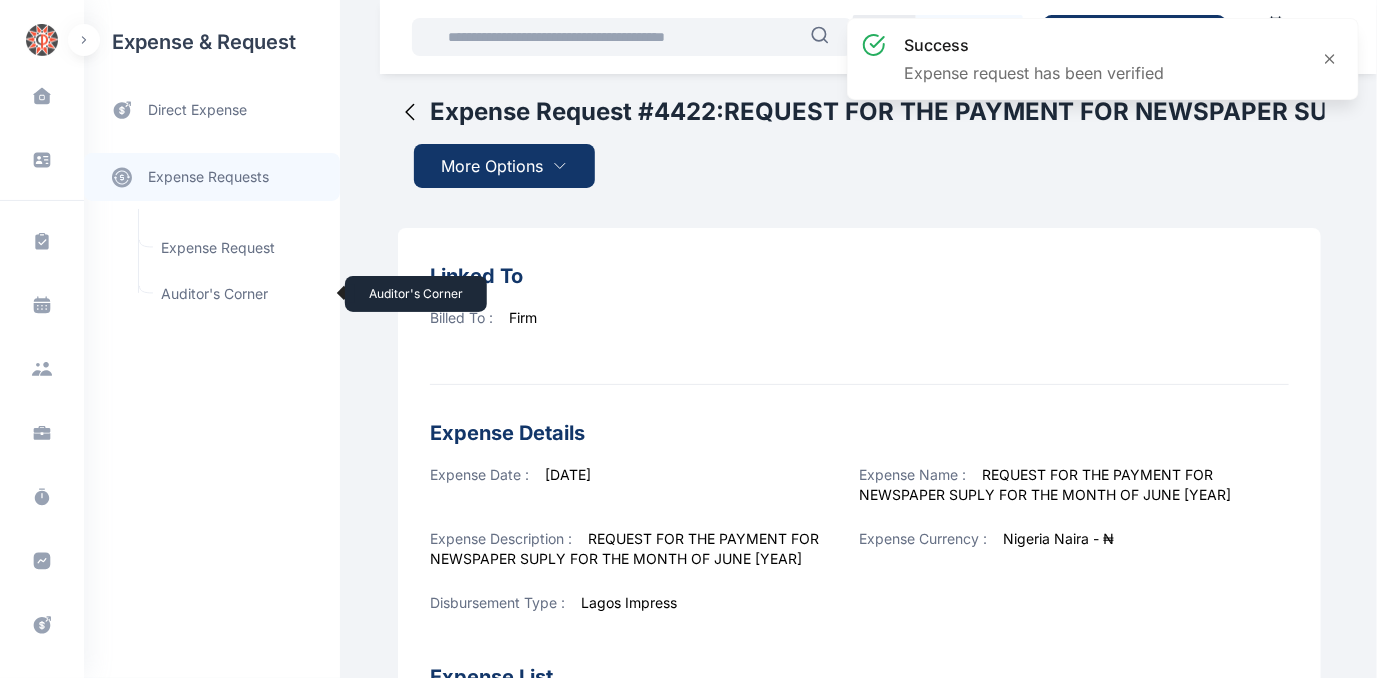 click on "Auditor's Corner Auditor's Corner" at bounding box center [239, 294] 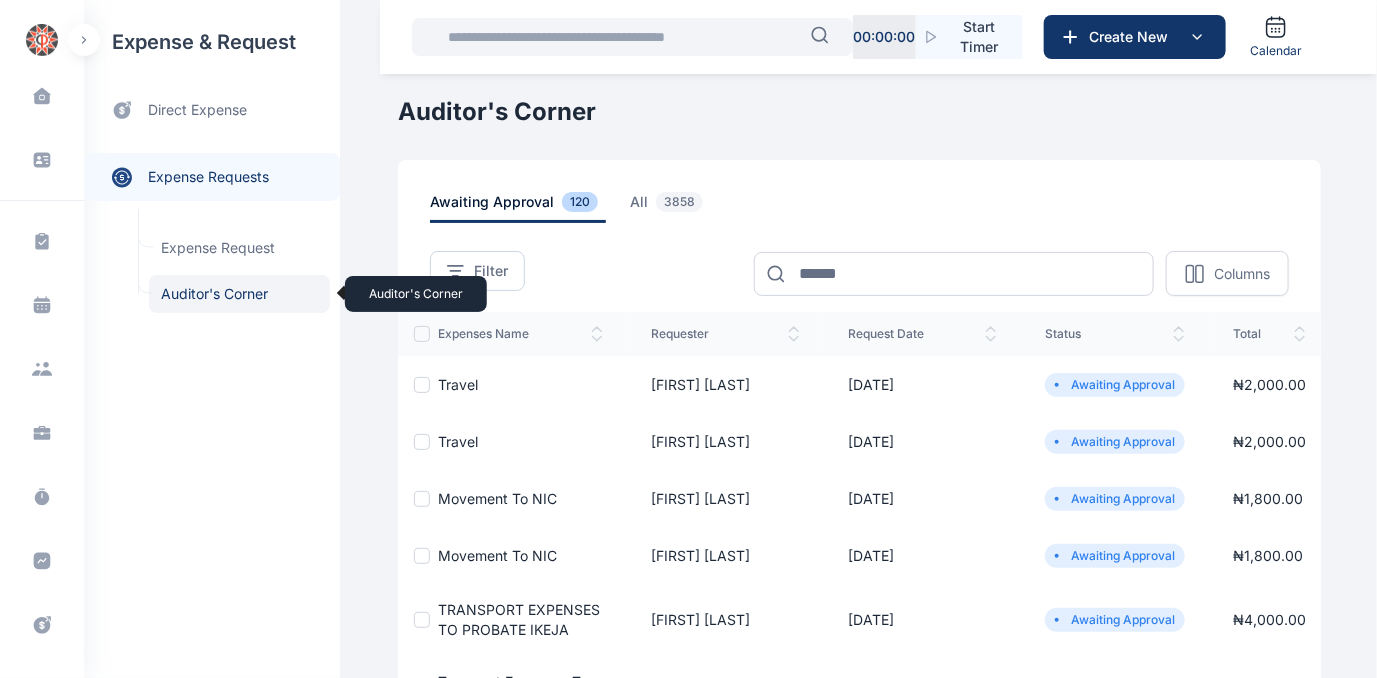 click on "Auditor's Corner Auditor's Corner" at bounding box center [239, 294] 